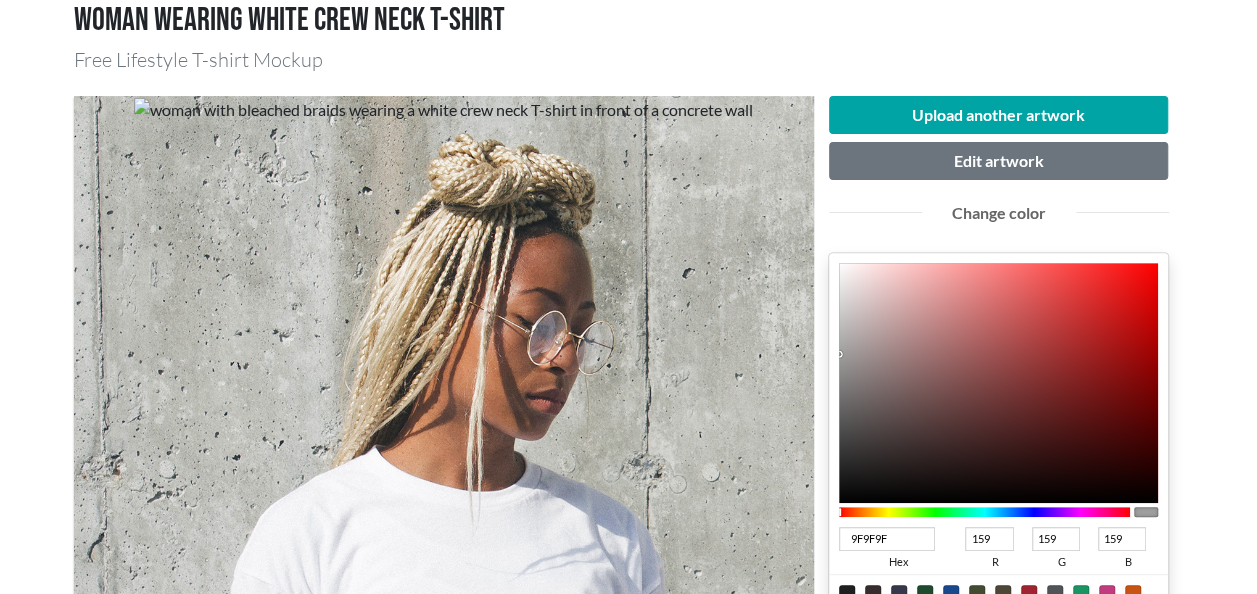scroll, scrollTop: 220, scrollLeft: 0, axis: vertical 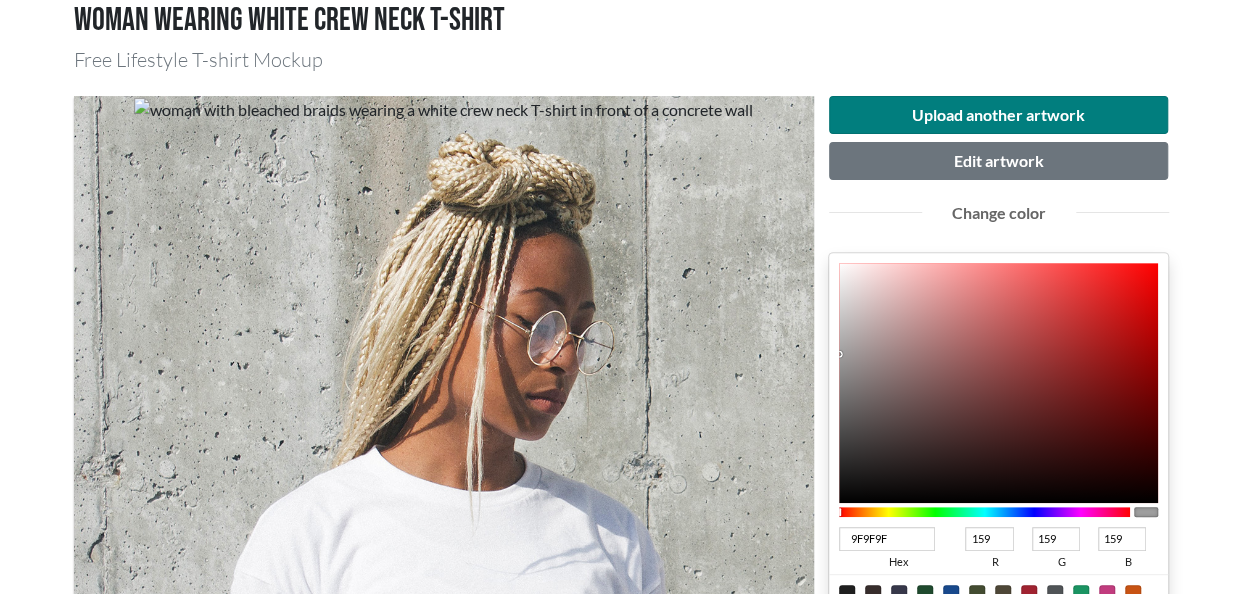 click on "Upload another artwork" at bounding box center (999, 115) 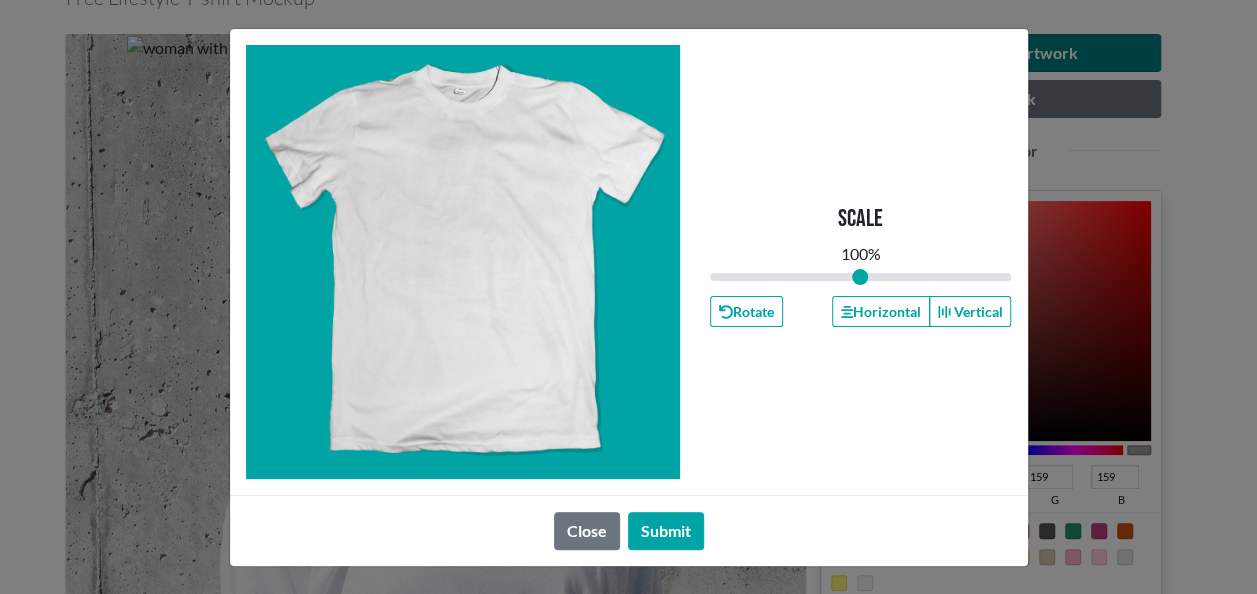 scroll, scrollTop: 250, scrollLeft: 0, axis: vertical 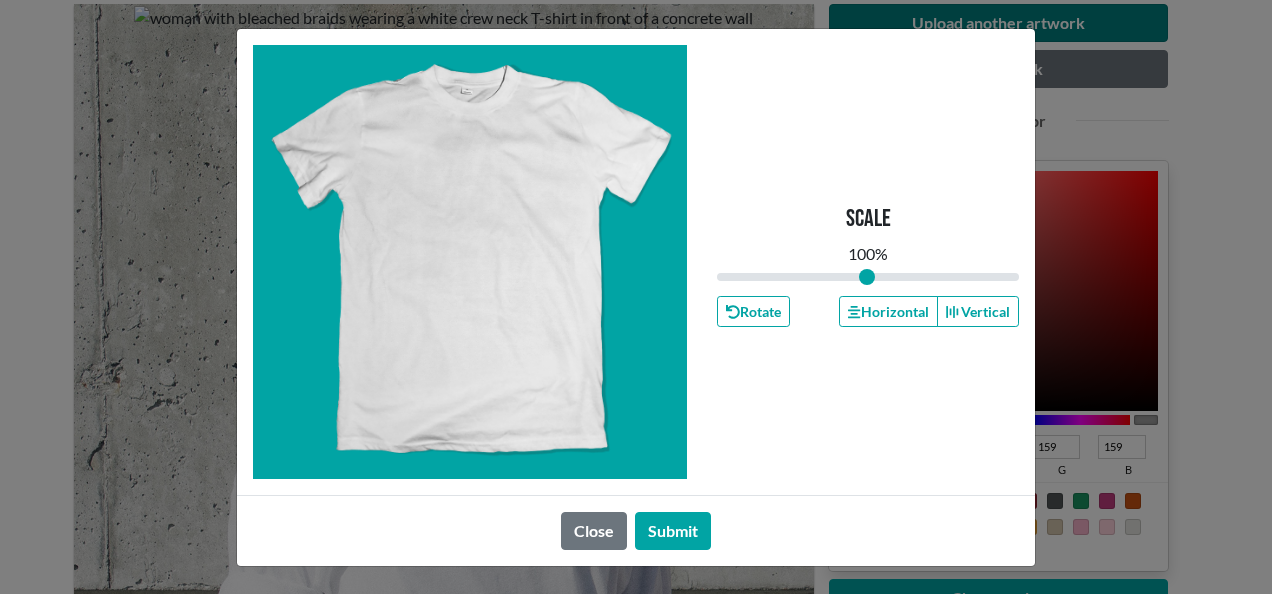 type on "1" 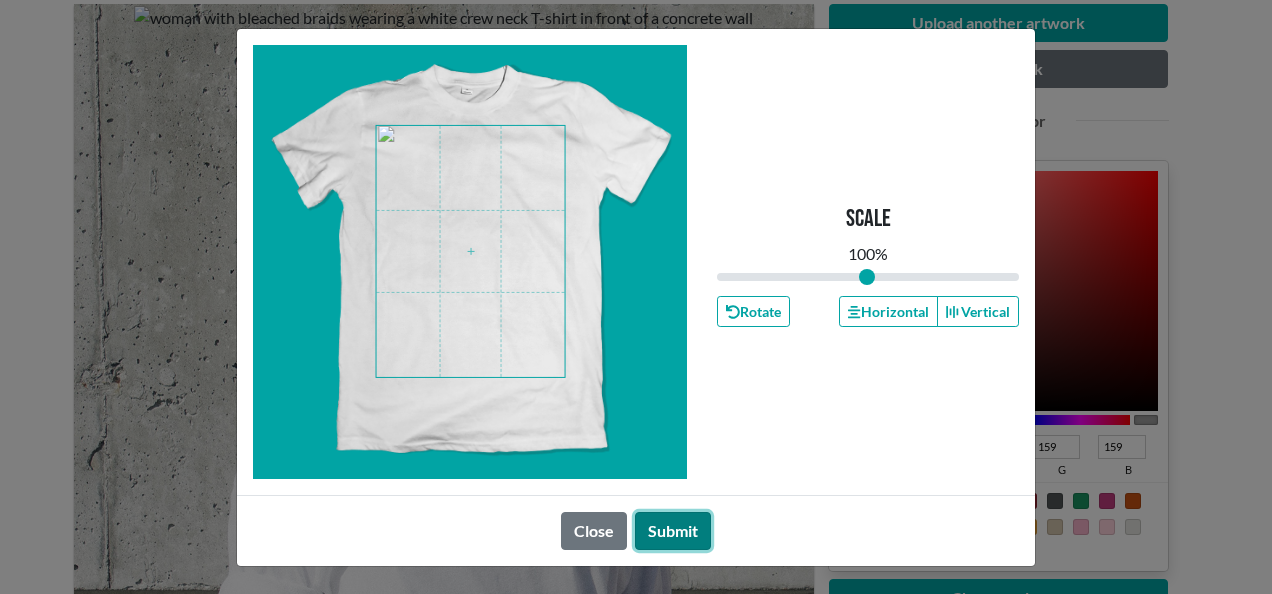 click on "Submit" at bounding box center (673, 531) 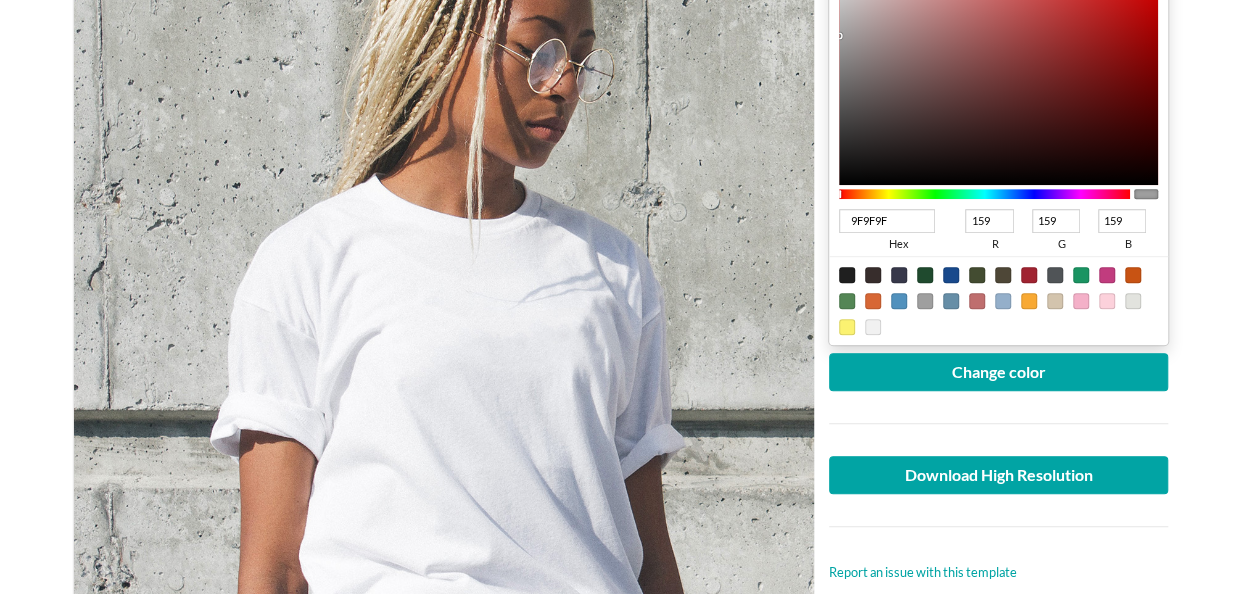 scroll, scrollTop: 432, scrollLeft: 0, axis: vertical 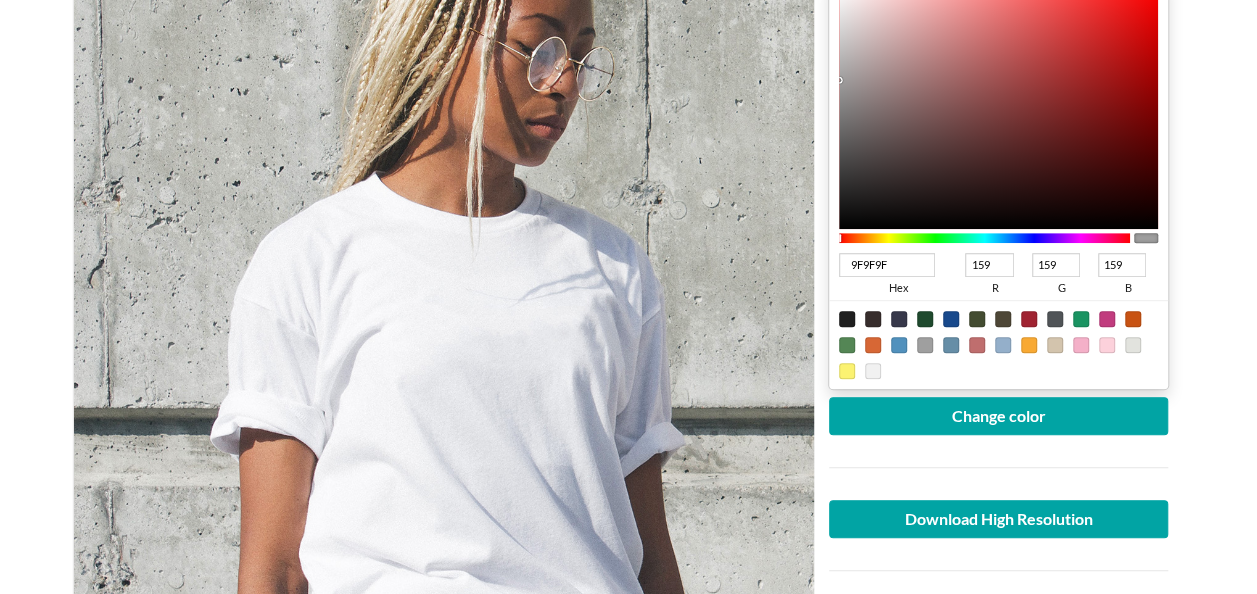click at bounding box center (847, 319) 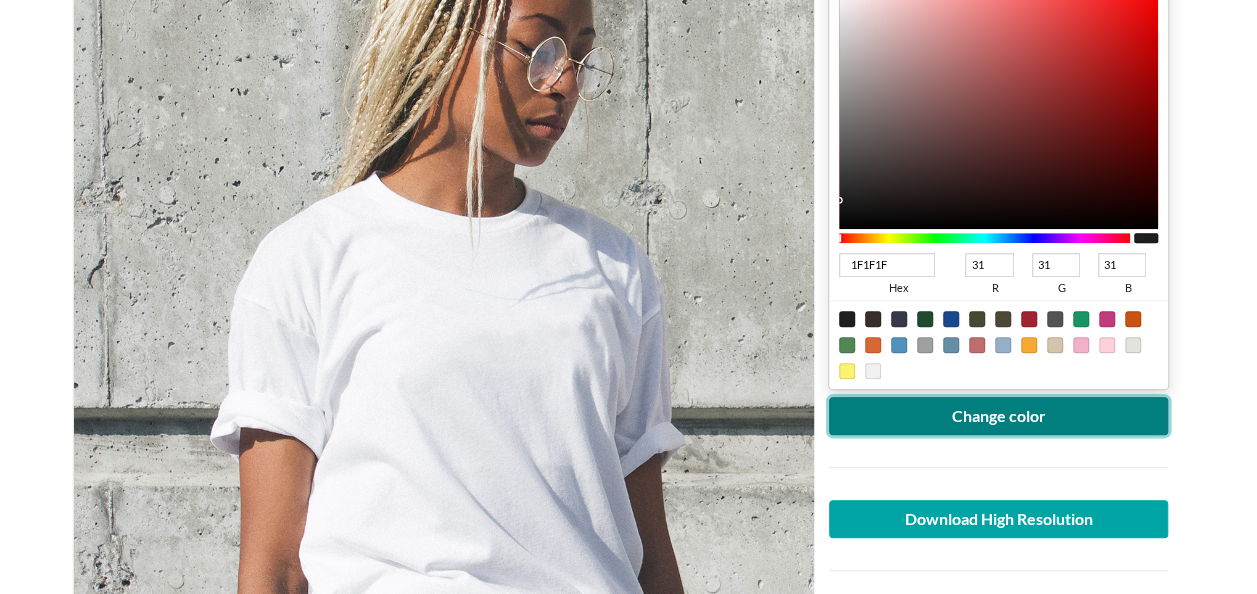 click on "Change color" at bounding box center [999, 416] 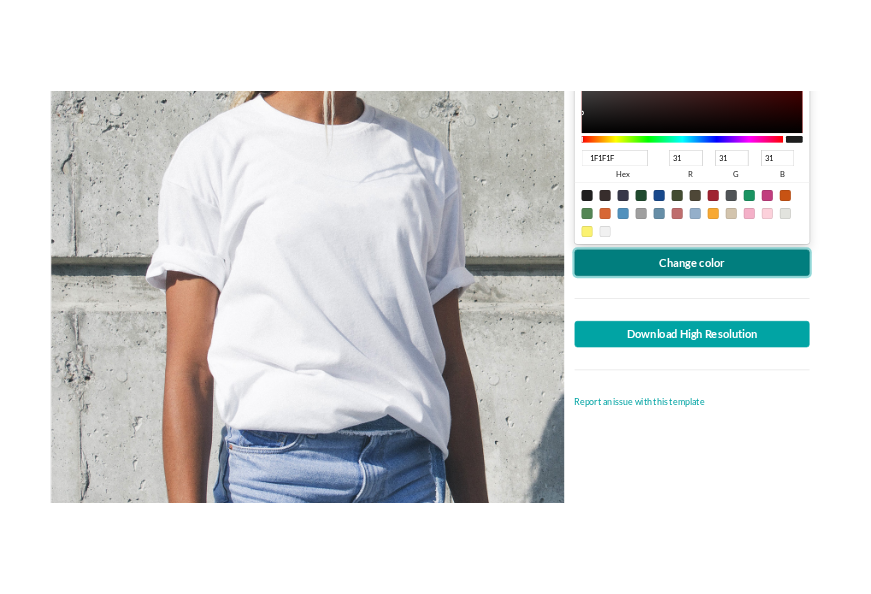 scroll, scrollTop: 602, scrollLeft: 0, axis: vertical 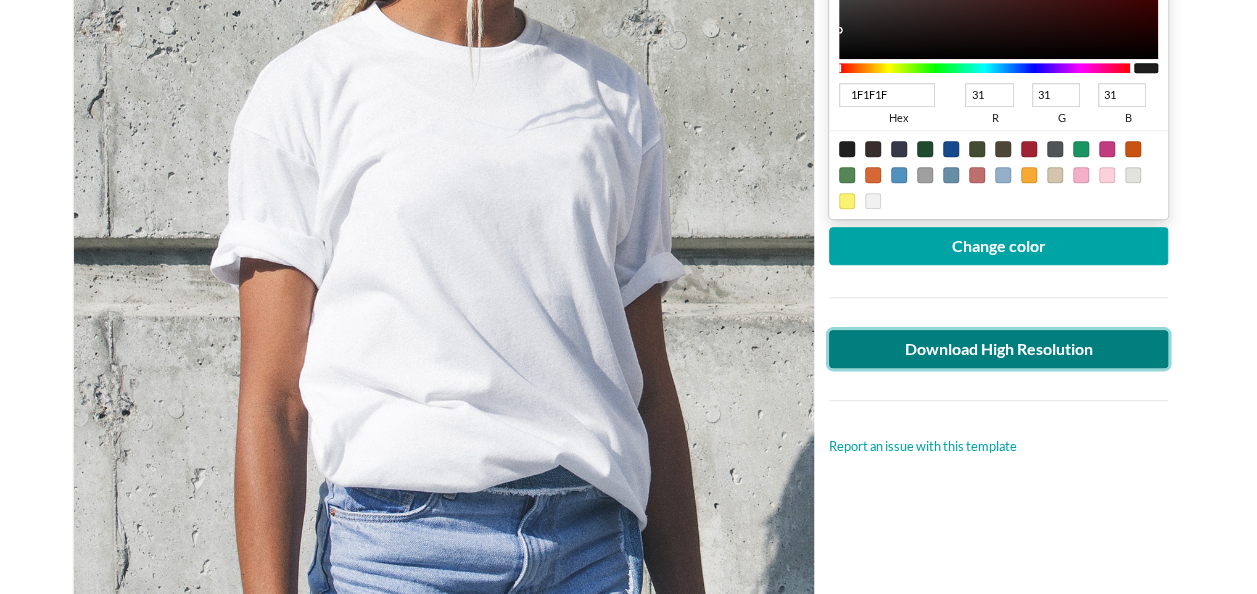click on "Download High Resolution" at bounding box center (999, 349) 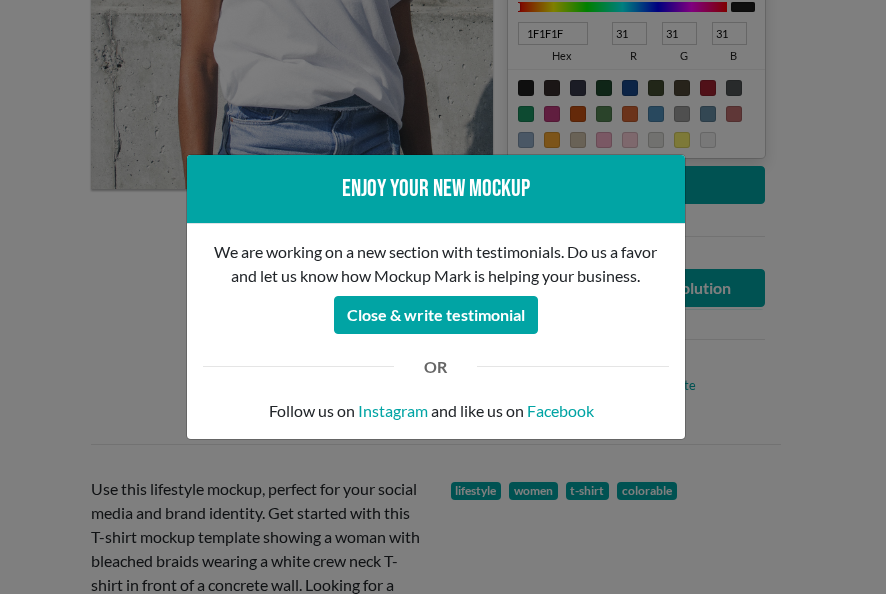 click on "Enjoy your new mockup We are working on a new section with testimonials. Do us a favor and let us know how Mockup Mark is helping your business. Close & write testimonial OR Follow us on   Instagram   and like us on   Facebook" at bounding box center (443, 297) 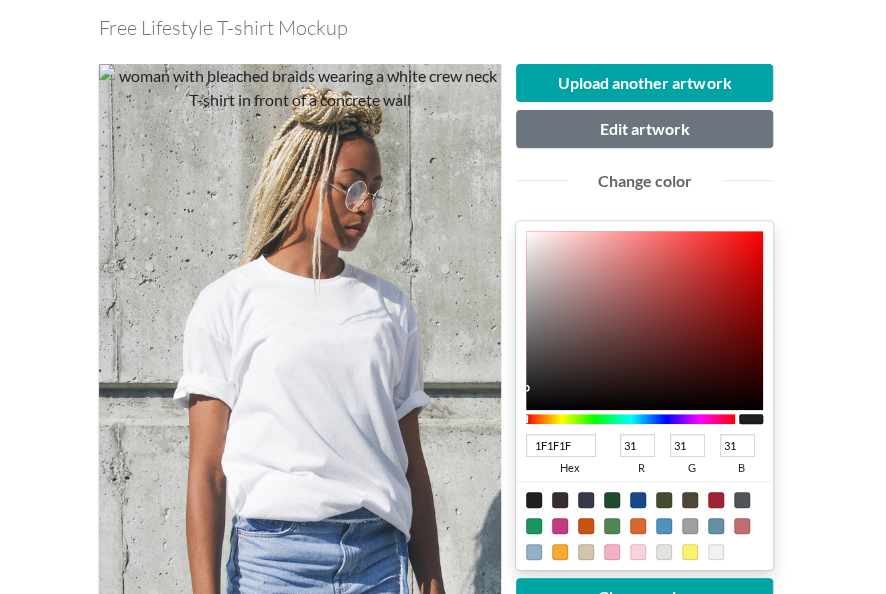 scroll, scrollTop: 190, scrollLeft: 0, axis: vertical 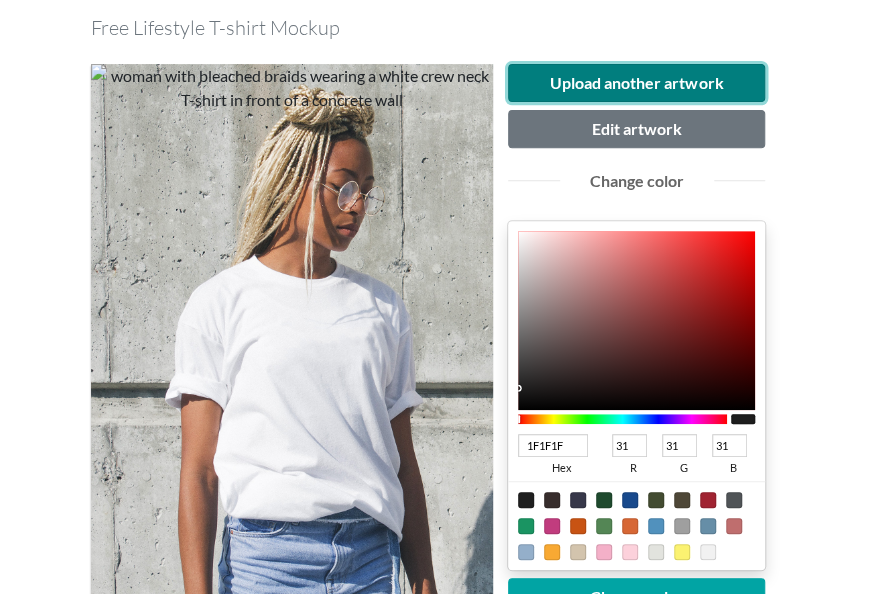 click on "Upload another artwork" at bounding box center (637, 83) 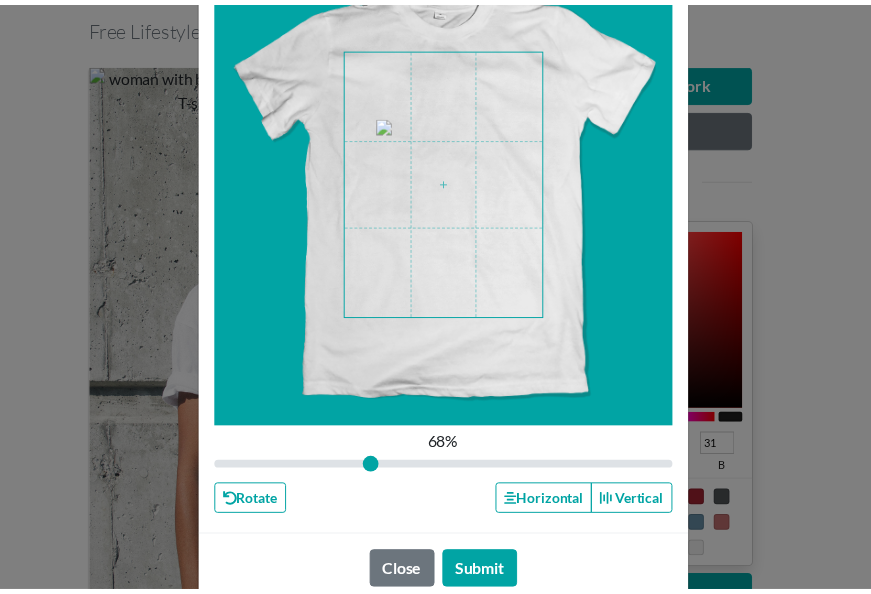 scroll, scrollTop: 86, scrollLeft: 0, axis: vertical 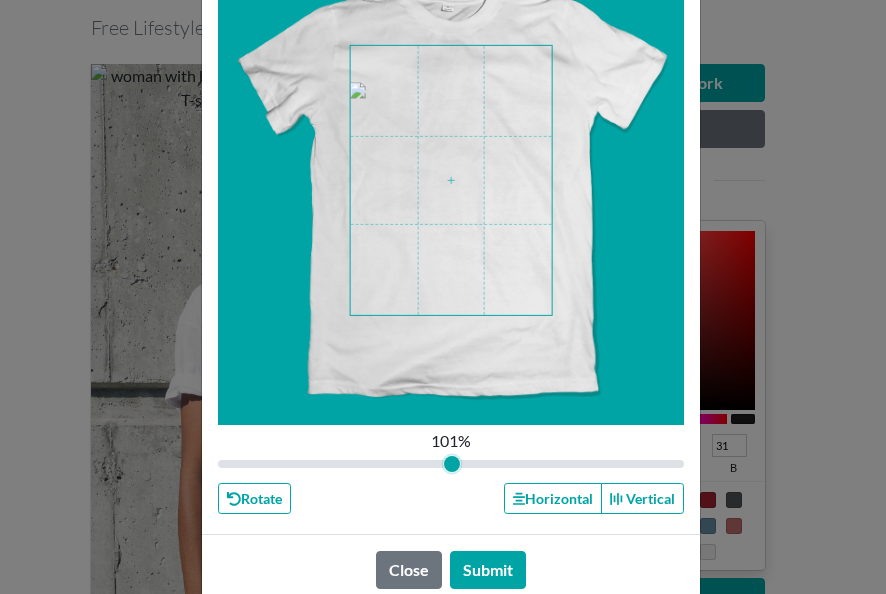 drag, startPoint x: 374, startPoint y: 470, endPoint x: 444, endPoint y: 491, distance: 73.082146 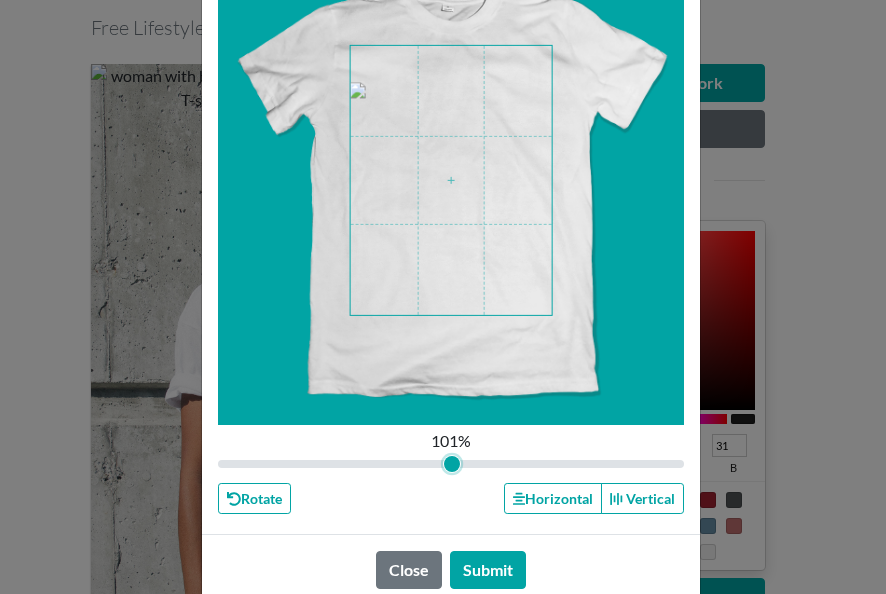 type on "1.01" 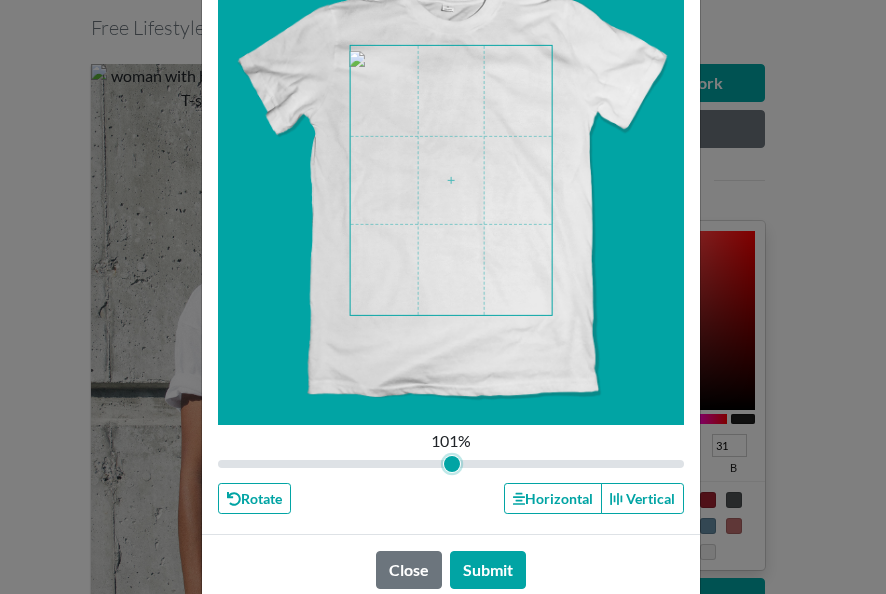 click at bounding box center (451, 180) 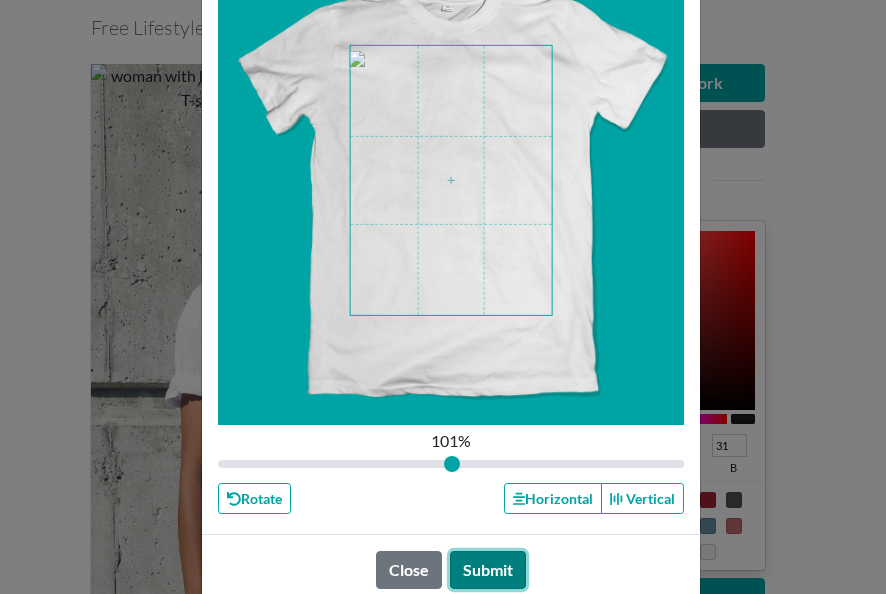 click on "Submit" at bounding box center (488, 570) 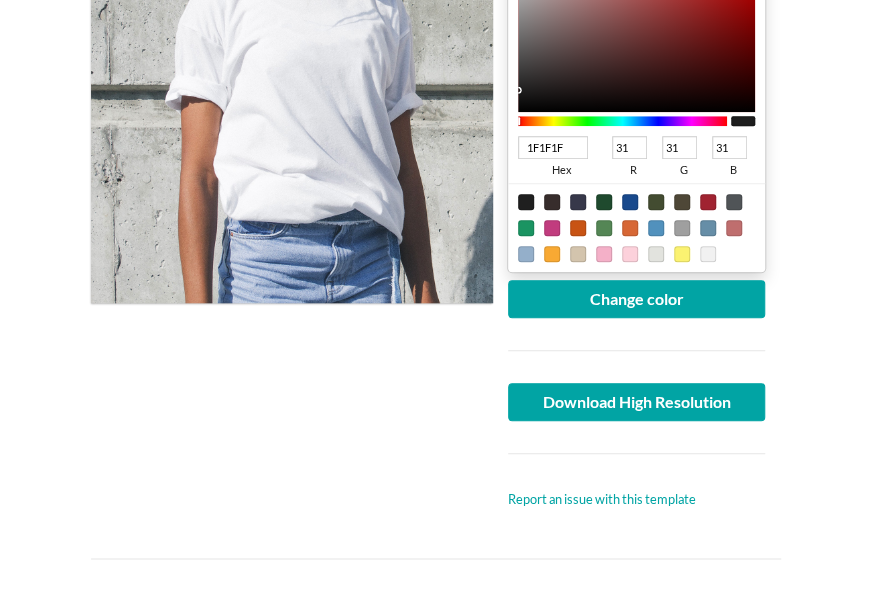 scroll, scrollTop: 488, scrollLeft: 0, axis: vertical 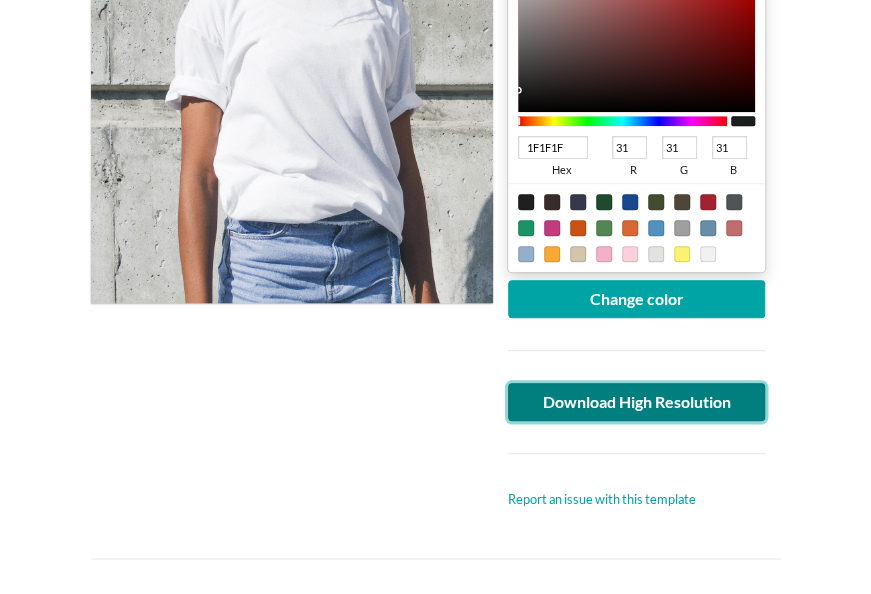 click on "Download High Resolution" at bounding box center [637, 402] 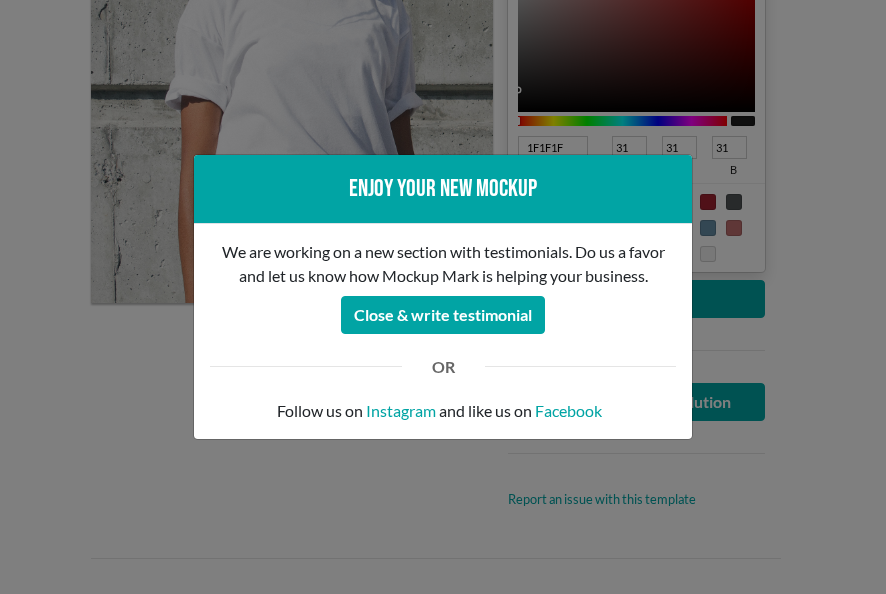 click on "Enjoy your new mockup We are working on a new section with testimonials. Do us a favor and let us know how Mockup Mark is helping your business. Close & write testimonial OR Follow us on   Instagram   and like us on   Facebook" at bounding box center (443, 297) 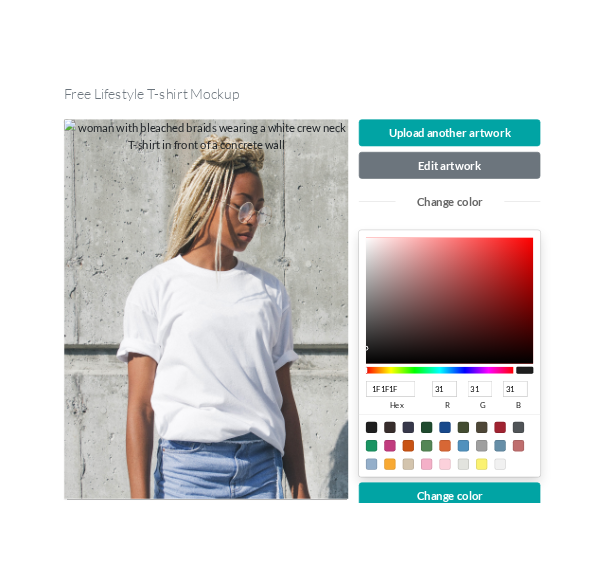 scroll, scrollTop: 200, scrollLeft: 0, axis: vertical 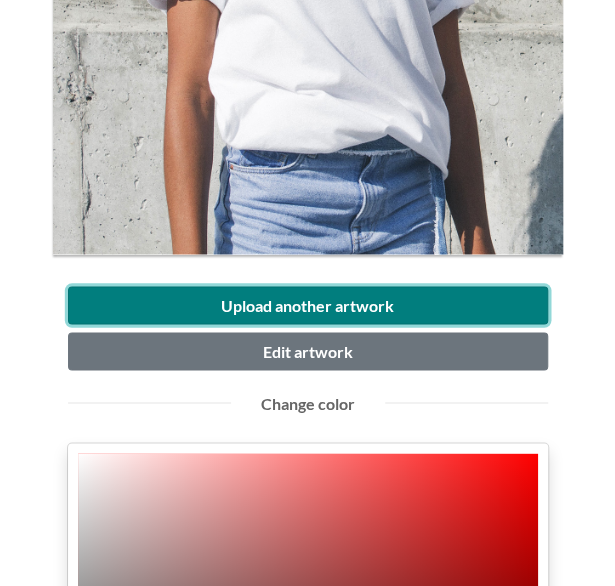 click on "Upload another artwork" at bounding box center (308, 305) 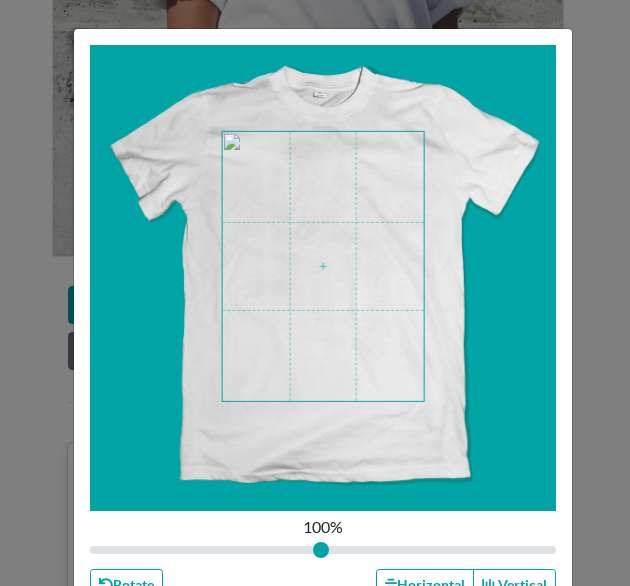 click at bounding box center (323, 266) 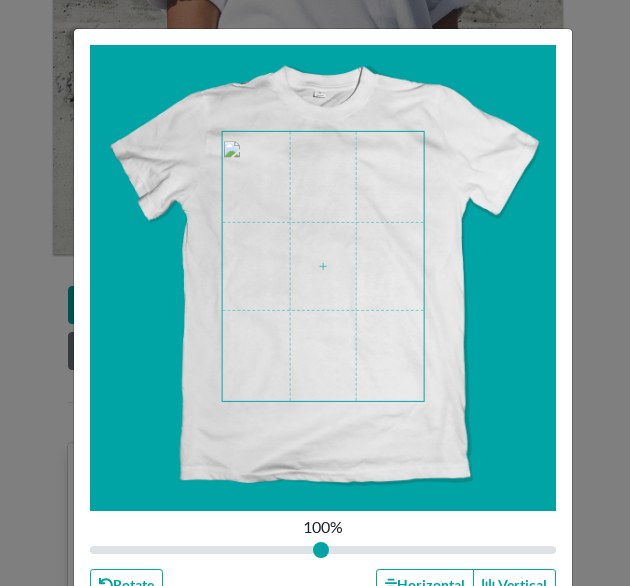 click at bounding box center (323, 266) 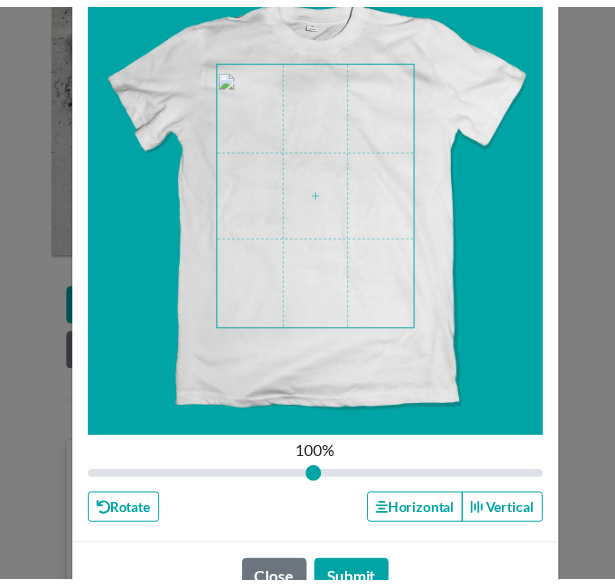 scroll, scrollTop: 80, scrollLeft: 0, axis: vertical 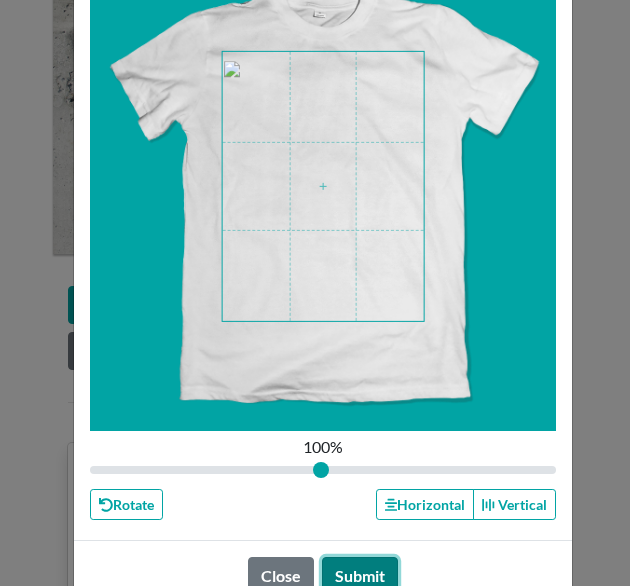 click on "Submit" at bounding box center [360, 576] 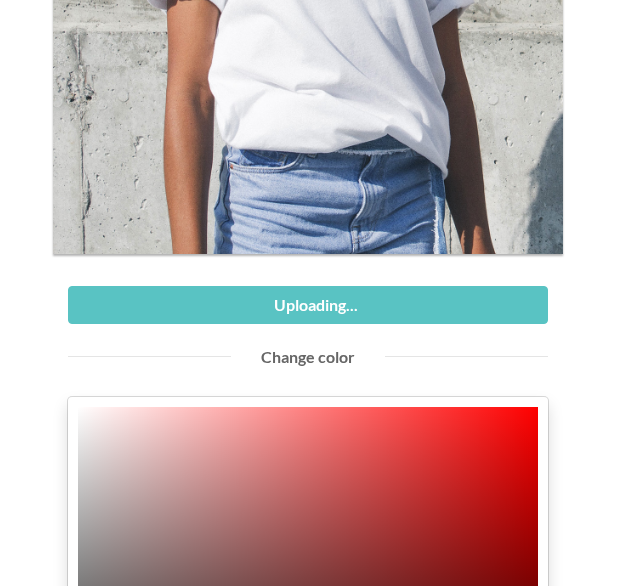 type on "1" 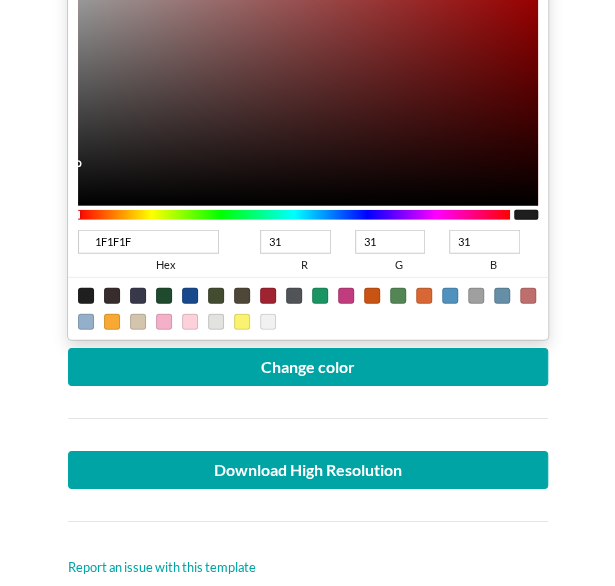 scroll, scrollTop: 1280, scrollLeft: 0, axis: vertical 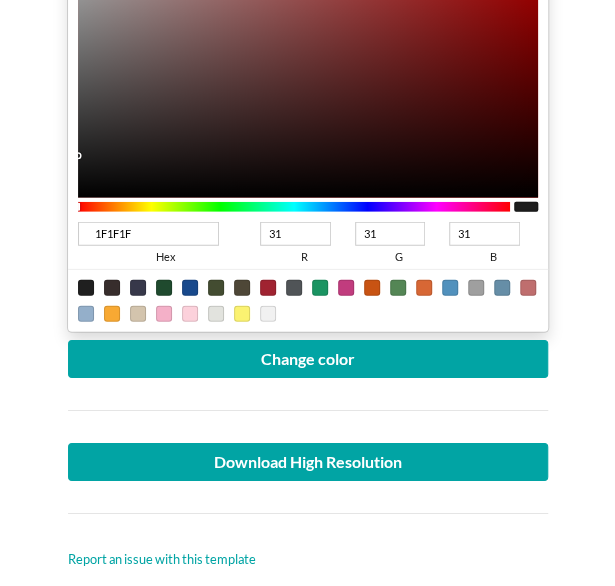 click at bounding box center (86, 288) 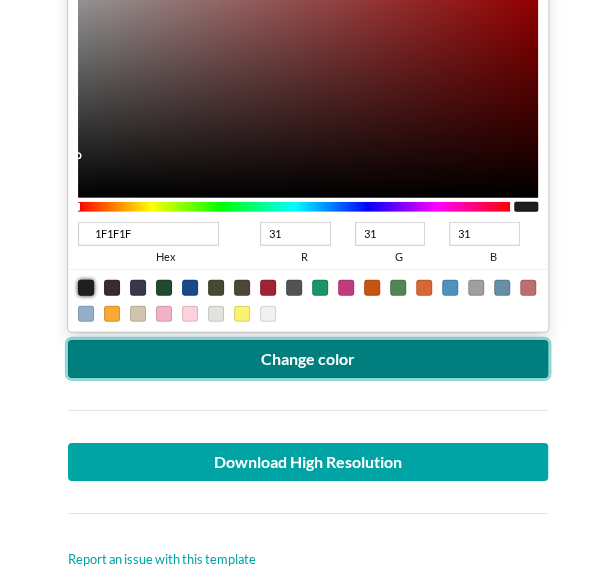 click on "Change color" at bounding box center (308, 359) 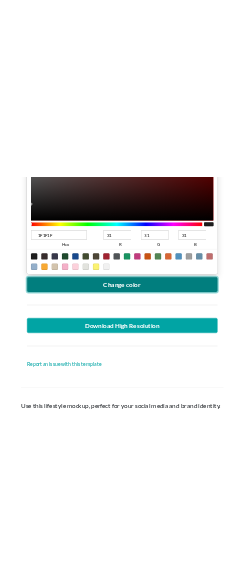 scroll, scrollTop: 1368, scrollLeft: 0, axis: vertical 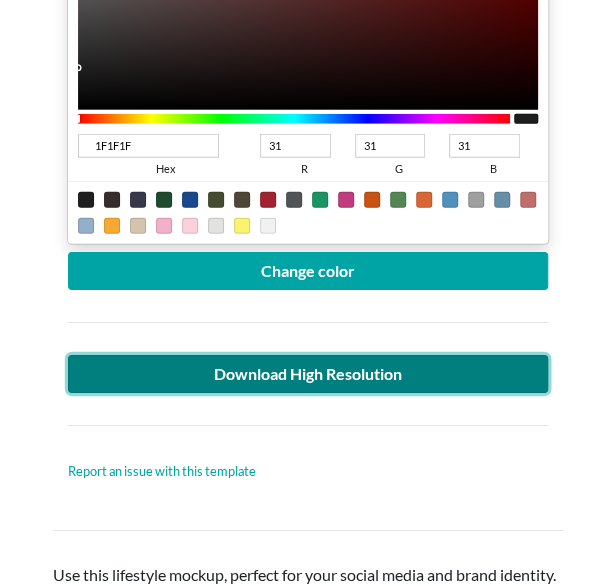 click on "Download High Resolution" at bounding box center (308, 374) 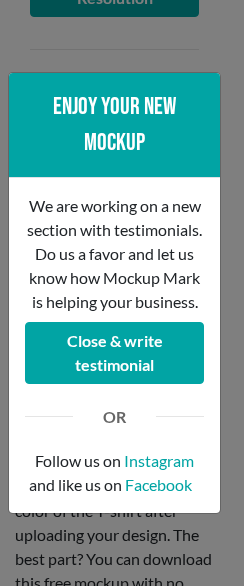 click on "Enjoy your new mockup We are working on a new section with testimonials. Do us a favor and let us know how Mockup Mark is helping your business. Close & write testimonial OR Follow us on   Instagram   and like us on   Facebook" at bounding box center [122, 293] 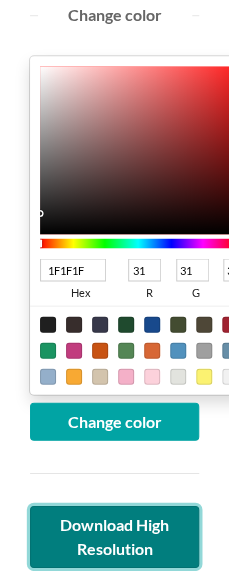 scroll, scrollTop: 806, scrollLeft: 0, axis: vertical 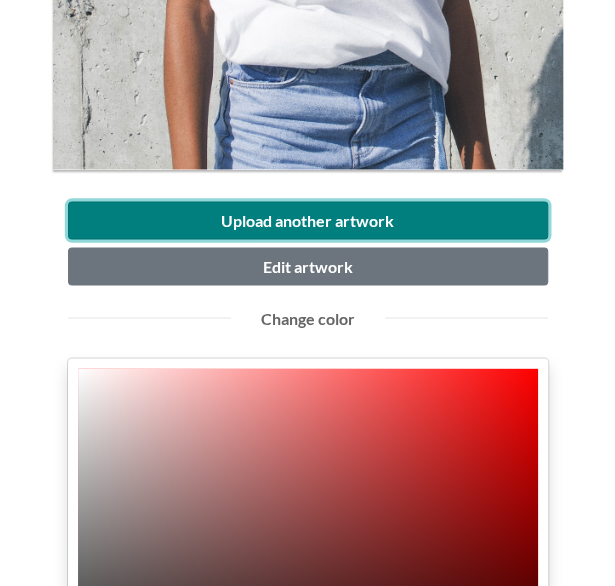 click on "Upload another artwork" at bounding box center [308, 220] 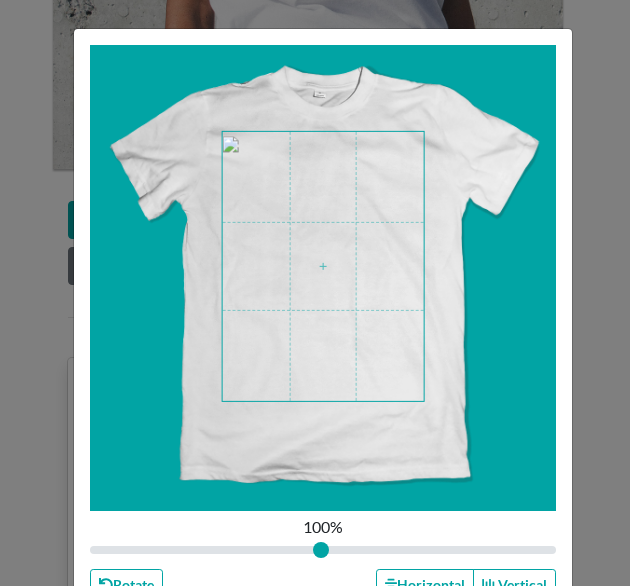 click at bounding box center [323, 266] 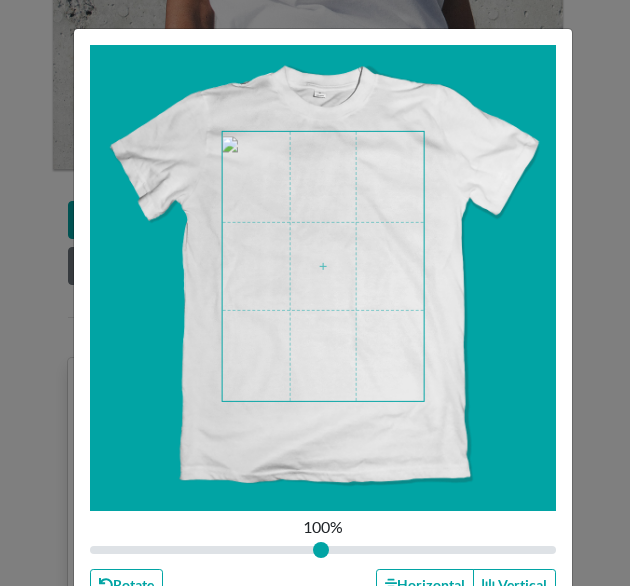 click at bounding box center (323, 266) 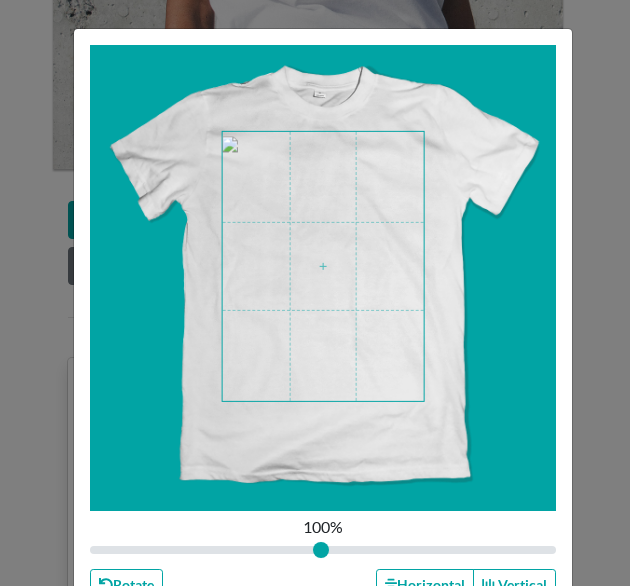 drag, startPoint x: 291, startPoint y: 548, endPoint x: 313, endPoint y: 549, distance: 22.022715 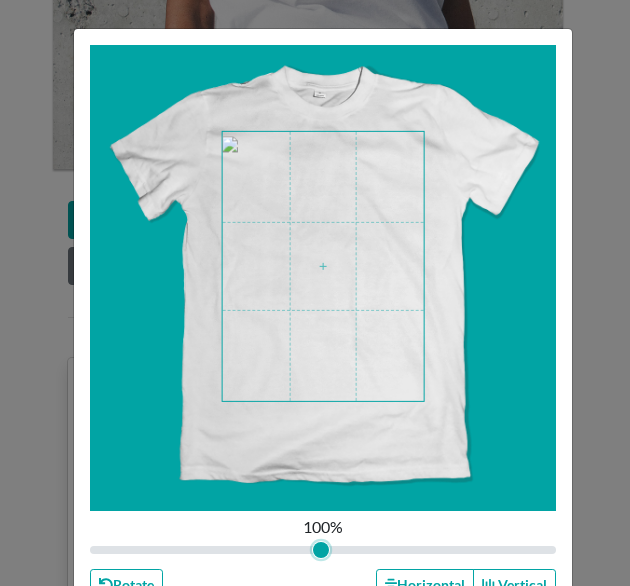 type on "1" 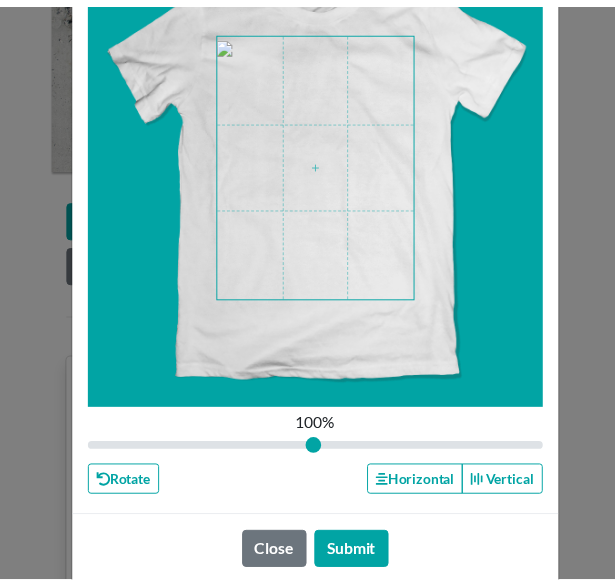 scroll, scrollTop: 102, scrollLeft: 0, axis: vertical 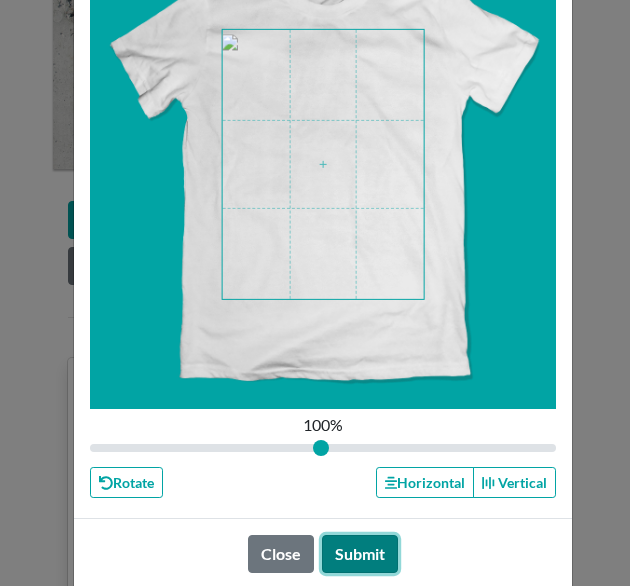 click on "Submit" at bounding box center [360, 554] 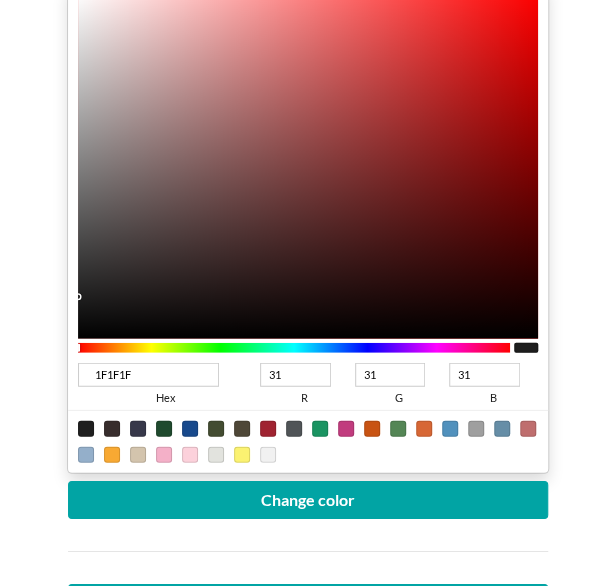 scroll, scrollTop: 1141, scrollLeft: 0, axis: vertical 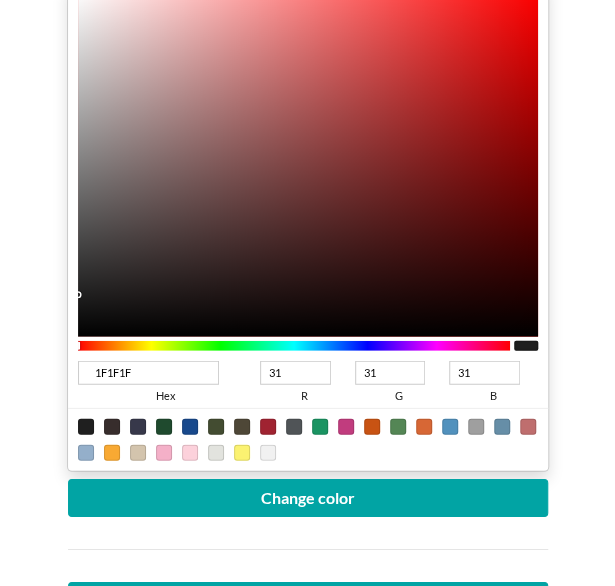 click at bounding box center (164, 453) 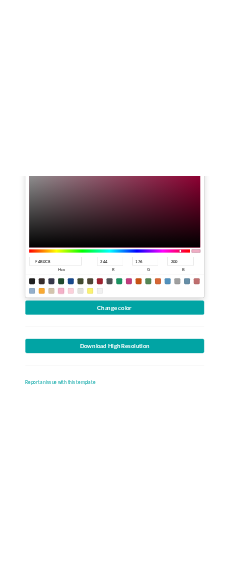 scroll, scrollTop: 1287, scrollLeft: 0, axis: vertical 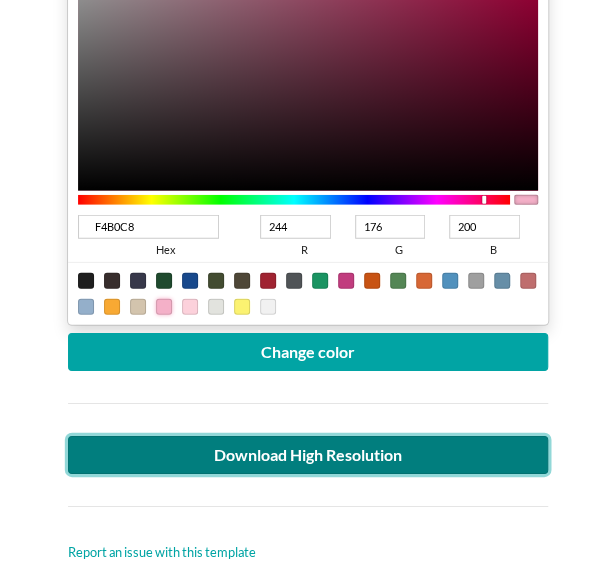 click on "Download High Resolution" at bounding box center [308, 455] 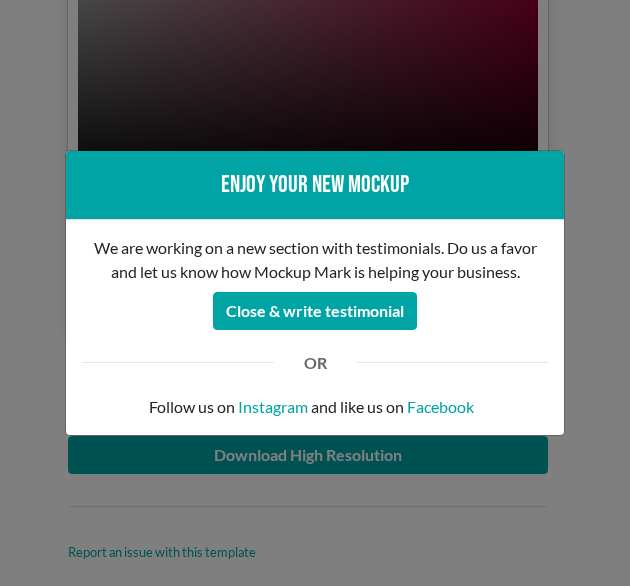 click on "Enjoy your new mockup We are working on a new section with testimonials. Do us a favor and let us know how Mockup Mark is helping your business. Close & write testimonial OR Follow us on   Instagram   and like us on   Facebook" at bounding box center [315, 293] 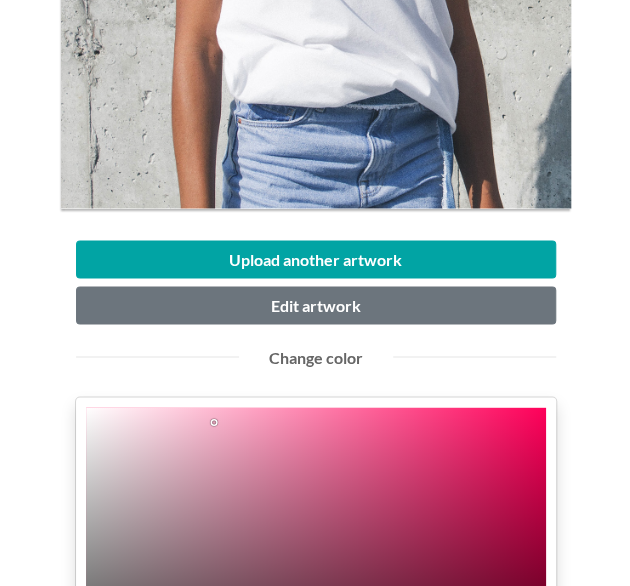 scroll, scrollTop: 722, scrollLeft: 0, axis: vertical 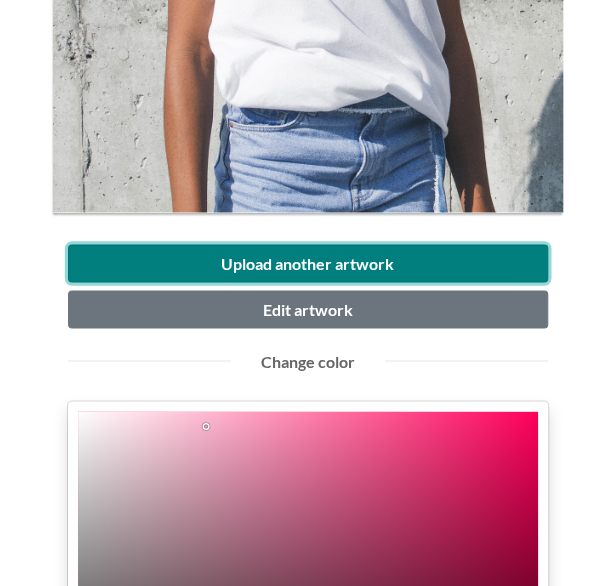 click on "Upload another artwork" at bounding box center [308, 263] 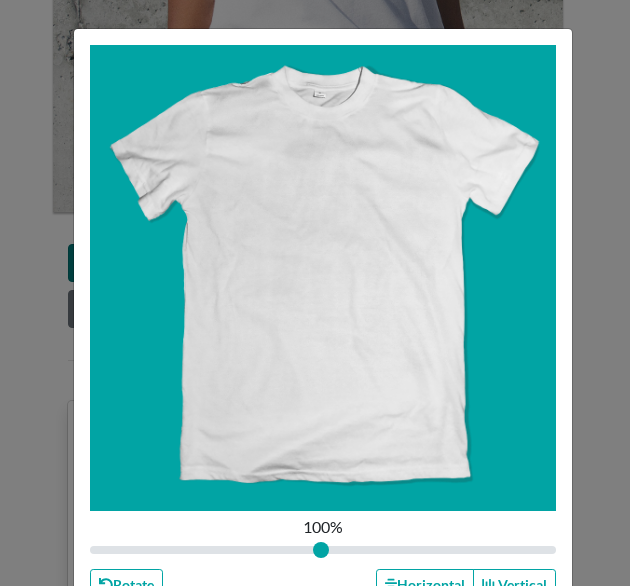 type on "1" 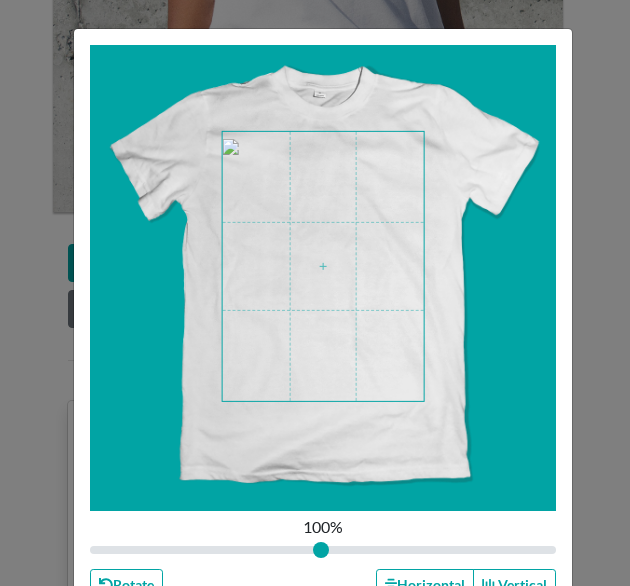 click at bounding box center (323, 266) 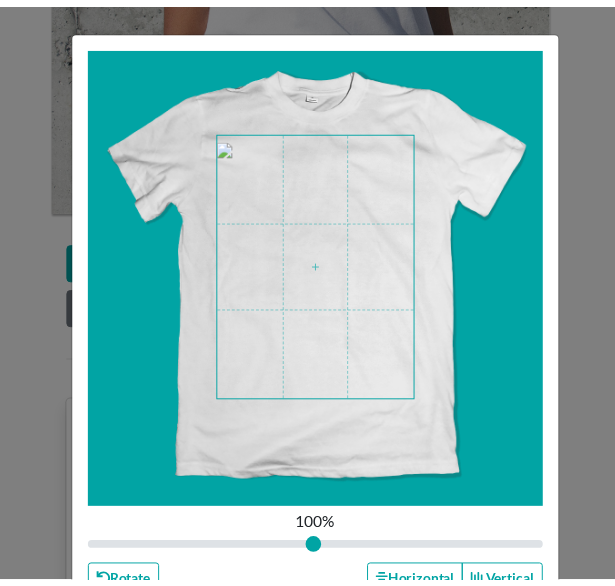 scroll, scrollTop: 73, scrollLeft: 0, axis: vertical 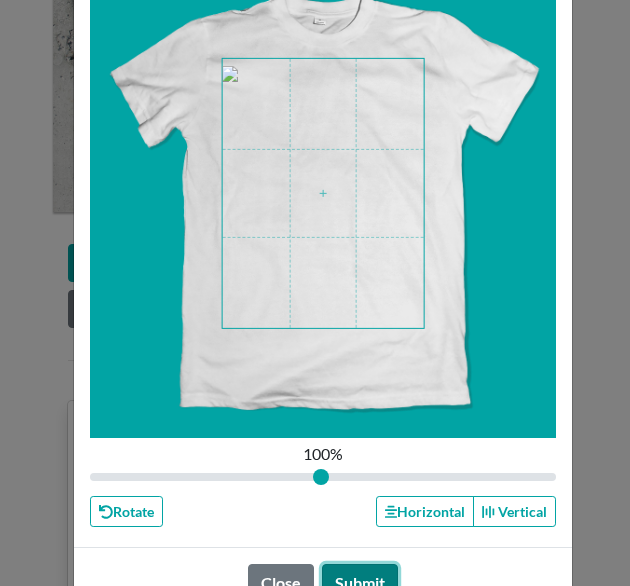 click on "Submit" at bounding box center [360, 583] 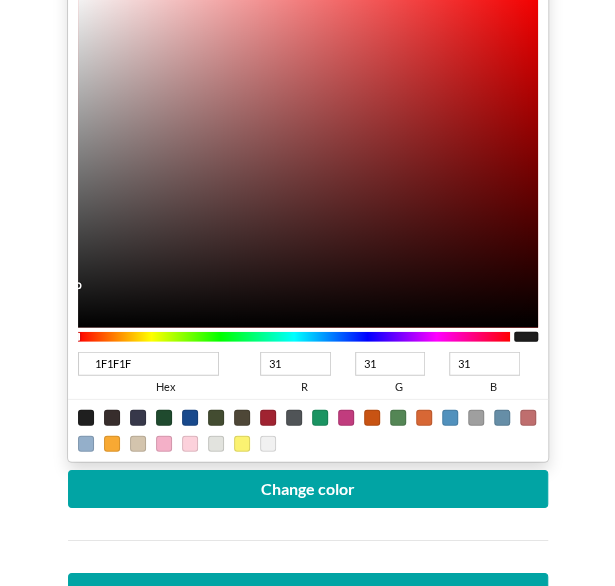 scroll, scrollTop: 1158, scrollLeft: 0, axis: vertical 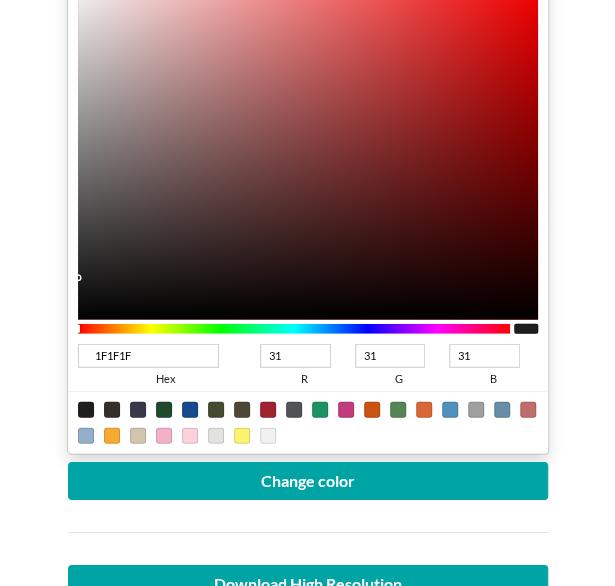 click at bounding box center (476, 410) 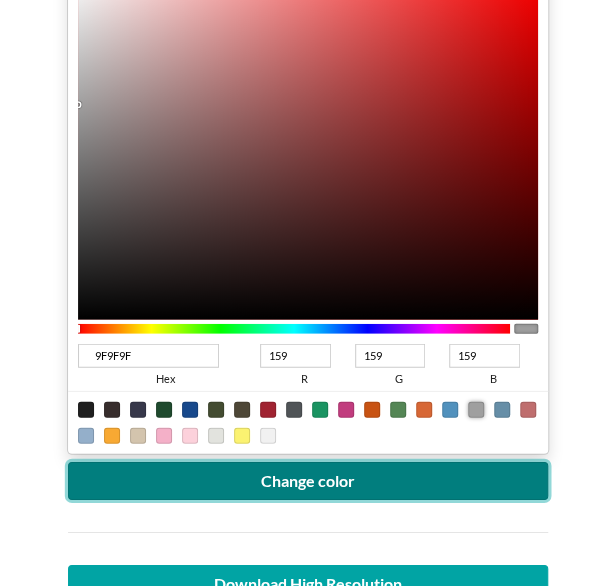 click on "Change color" at bounding box center [308, 481] 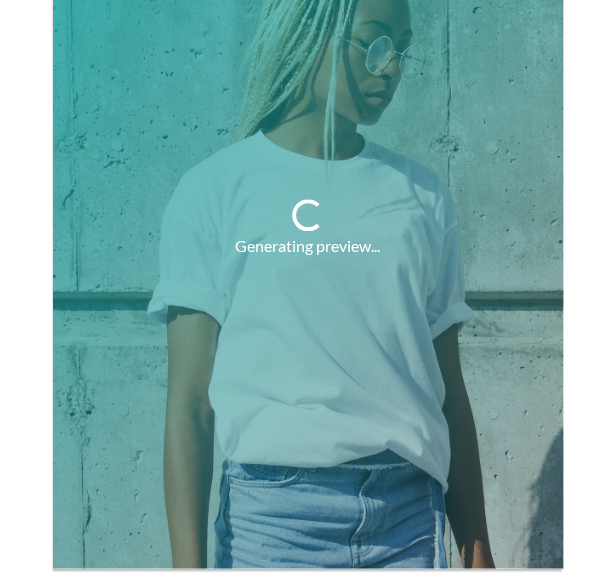 scroll, scrollTop: 362, scrollLeft: 0, axis: vertical 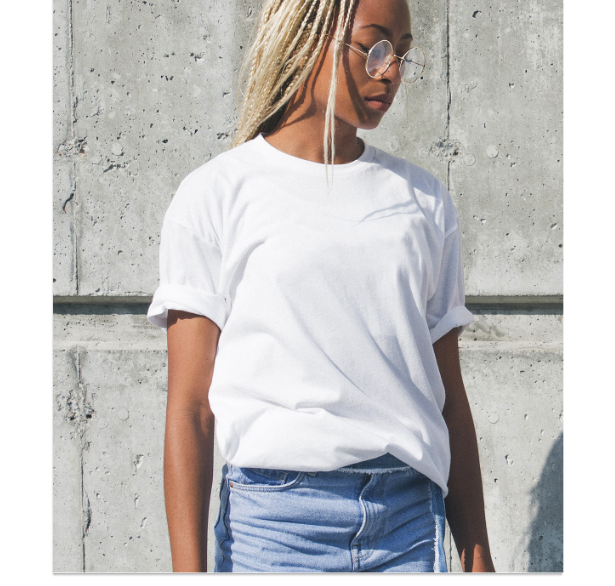 drag, startPoint x: 604, startPoint y: 144, endPoint x: 608, endPoint y: 216, distance: 72.11102 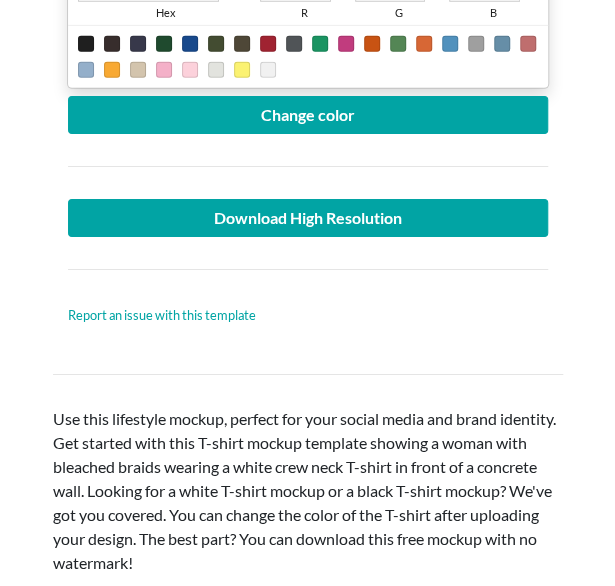 scroll, scrollTop: 1552, scrollLeft: 0, axis: vertical 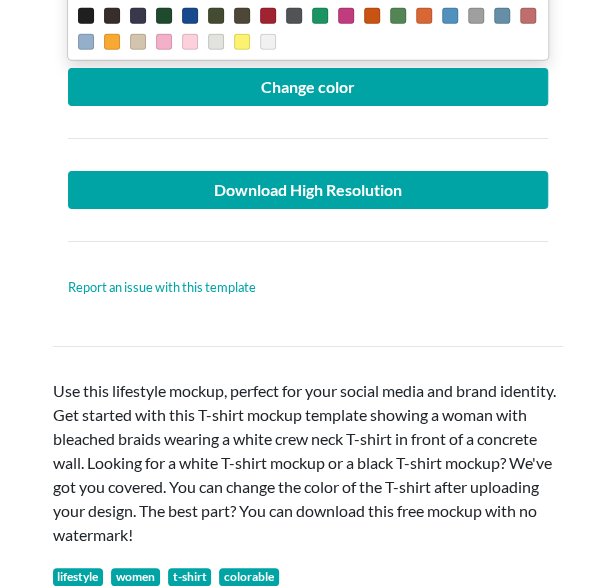 click at bounding box center (308, 241) 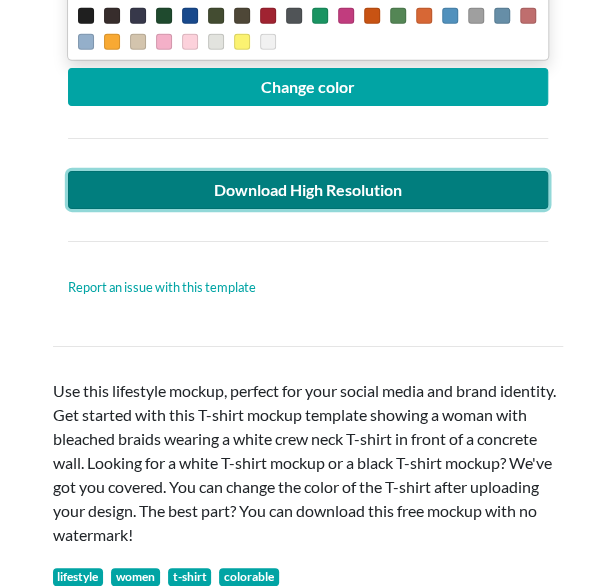 click on "Download High Resolution" at bounding box center [308, 190] 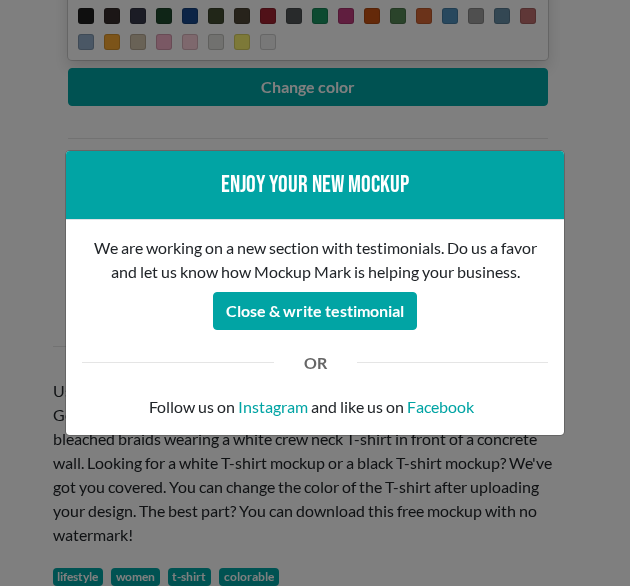 click on "Enjoy your new mockup We are working on a new section with testimonials. Do us a favor and let us know how Mockup Mark is helping your business. Close & write testimonial OR Follow us on   Instagram   and like us on   Facebook" at bounding box center [315, 293] 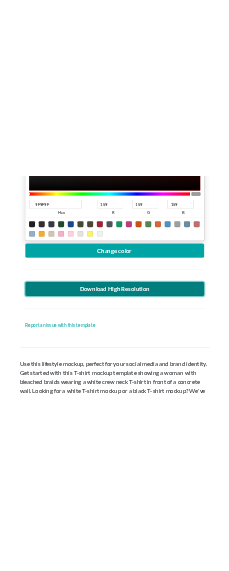 scroll, scrollTop: 1438, scrollLeft: 0, axis: vertical 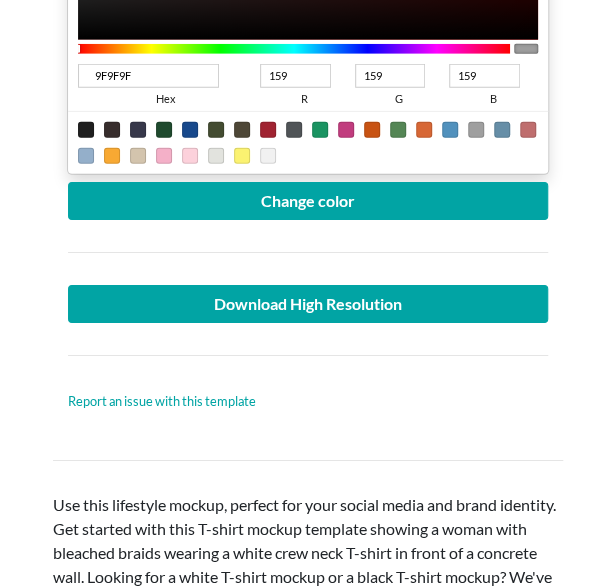 click at bounding box center (86, 130) 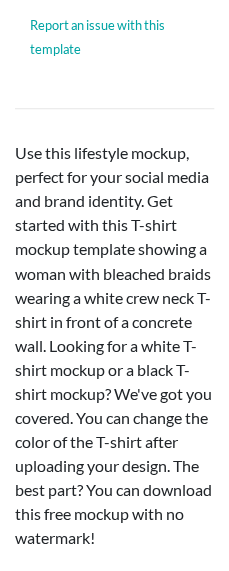 scroll, scrollTop: 1437, scrollLeft: 0, axis: vertical 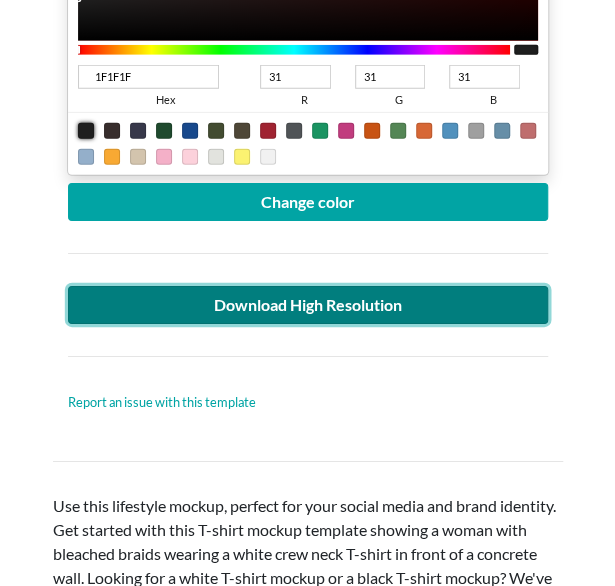 click on "Download High Resolution" at bounding box center [308, 305] 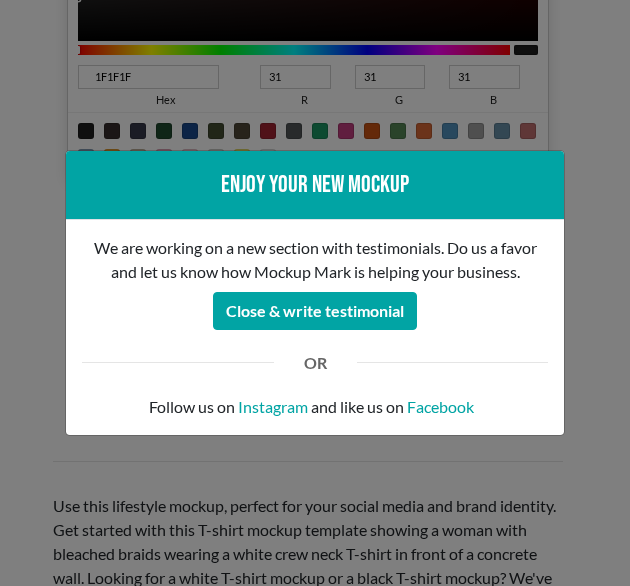 click on "Enjoy your new mockup We are working on a new section with testimonials. Do us a favor and let us know how Mockup Mark is helping your business. Close & write testimonial OR Follow us on   Instagram   and like us on   Facebook" at bounding box center (315, 293) 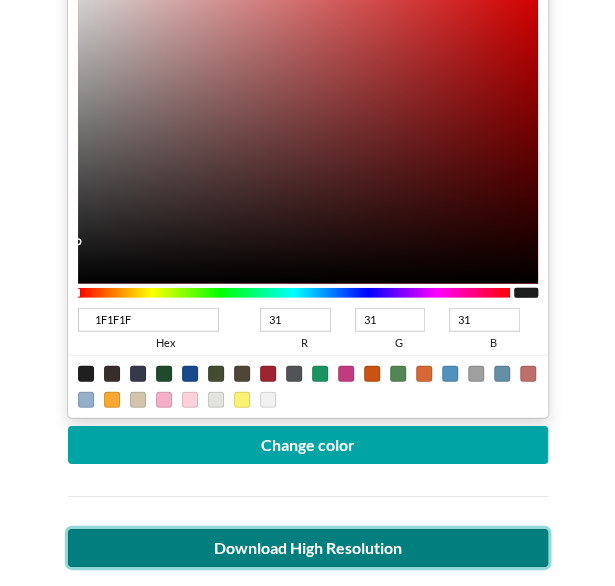 scroll, scrollTop: 1196, scrollLeft: 0, axis: vertical 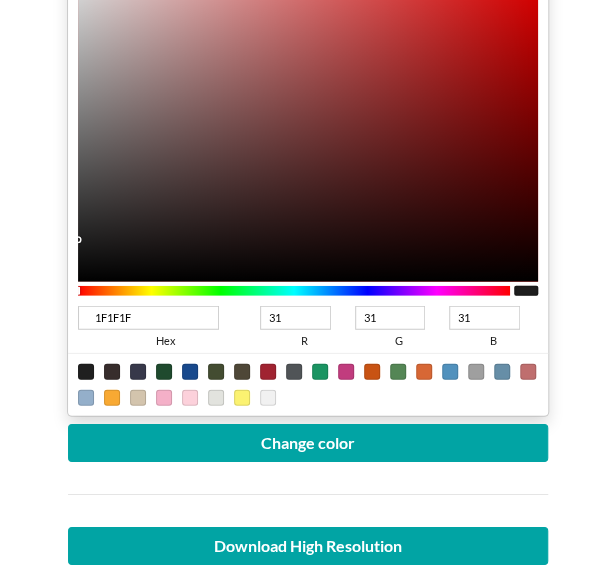 click at bounding box center [86, 372] 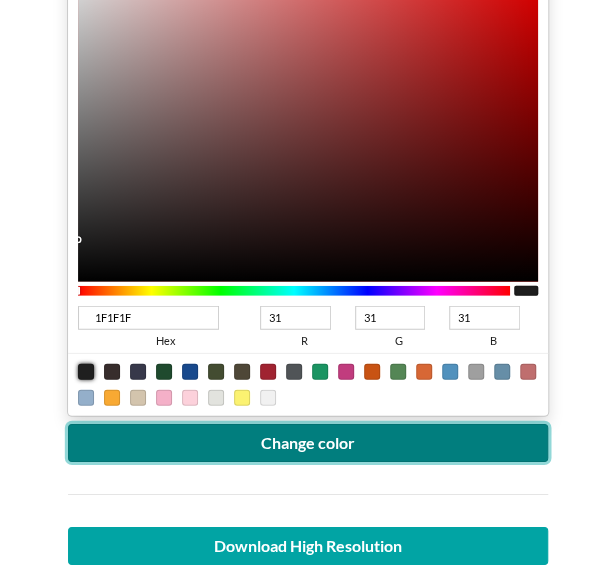 click on "Change color" at bounding box center [308, 443] 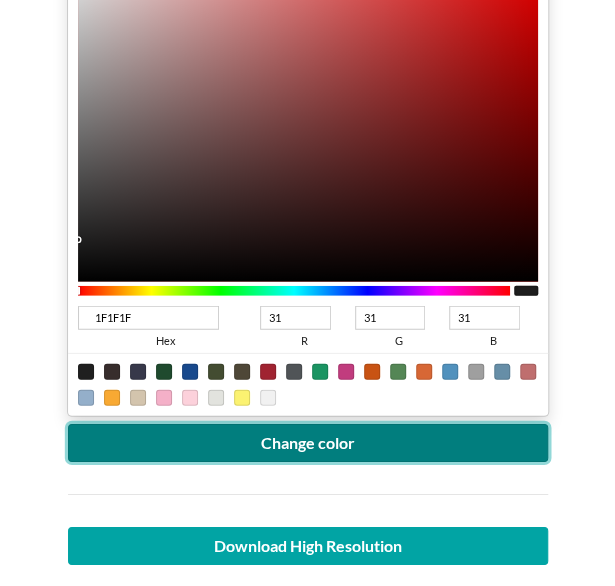 click on "Change color" at bounding box center (308, 443) 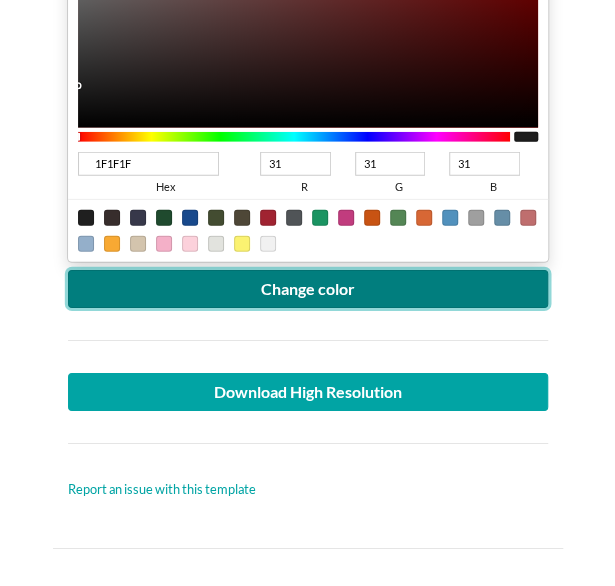 scroll, scrollTop: 1333, scrollLeft: 0, axis: vertical 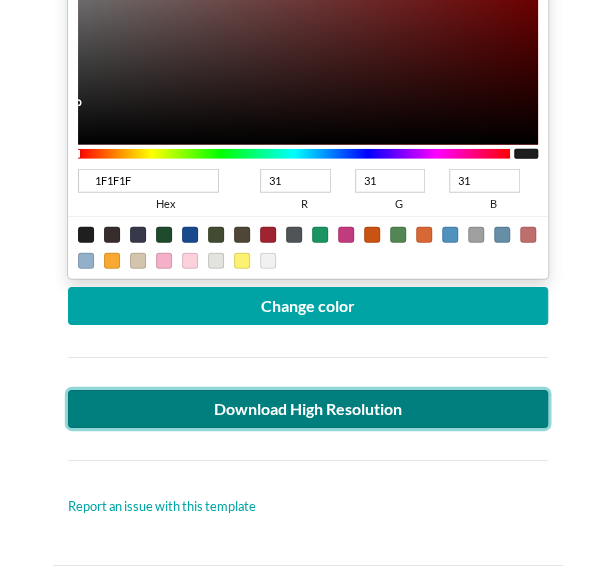 click on "Download High Resolution" at bounding box center [308, 409] 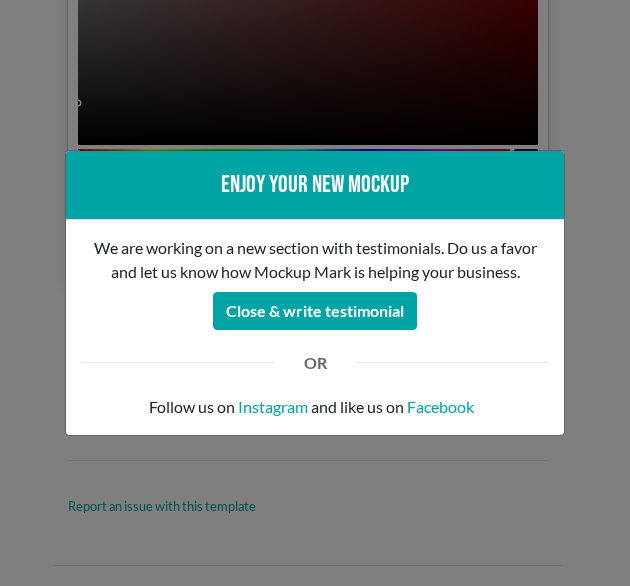 click on "Enjoy your new mockup We are working on a new section with testimonials. Do us a favor and let us know how Mockup Mark is helping your business. Close & write testimonial OR Follow us on   Instagram   and like us on   Facebook" at bounding box center (315, 293) 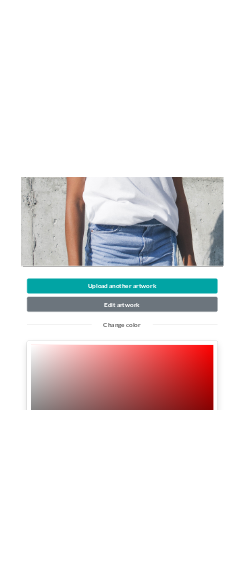 scroll, scrollTop: 710, scrollLeft: 0, axis: vertical 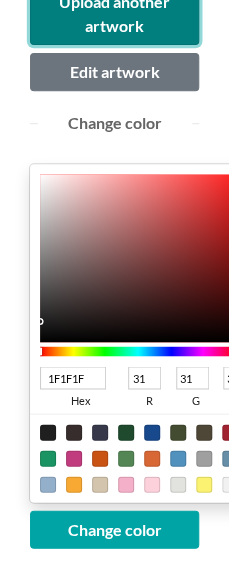 click on "Upload another artwork" at bounding box center [114, 14] 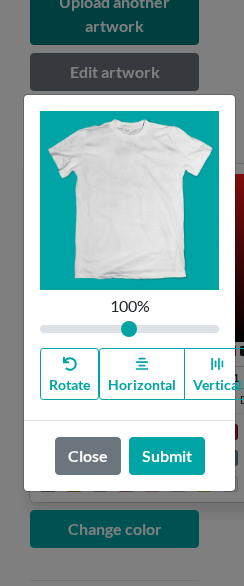 type on "1" 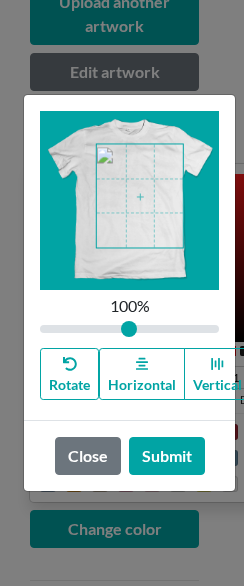 click at bounding box center (140, 196) 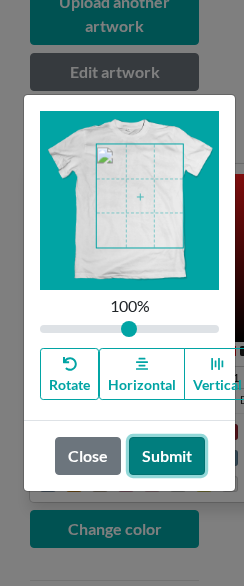 click on "Submit" at bounding box center [167, 456] 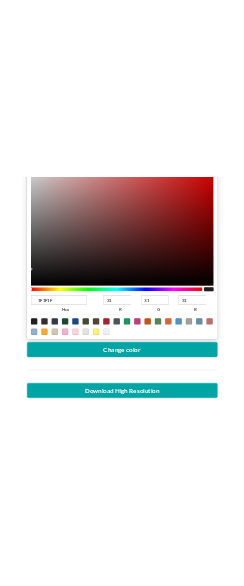 scroll, scrollTop: 1216, scrollLeft: 0, axis: vertical 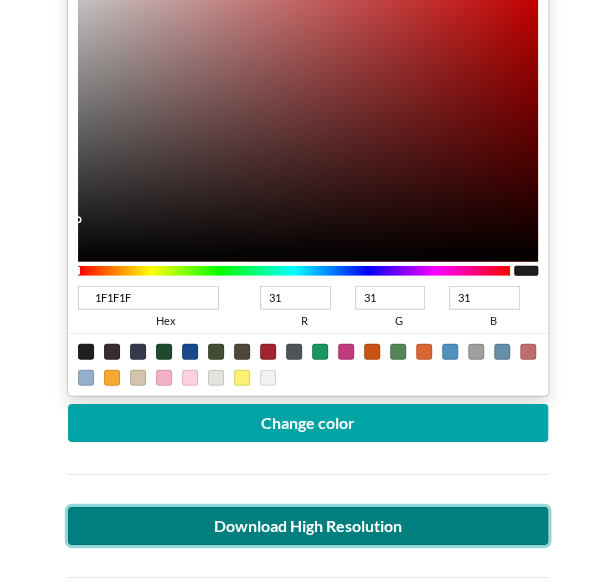 click on "Download High Resolution" at bounding box center [308, 526] 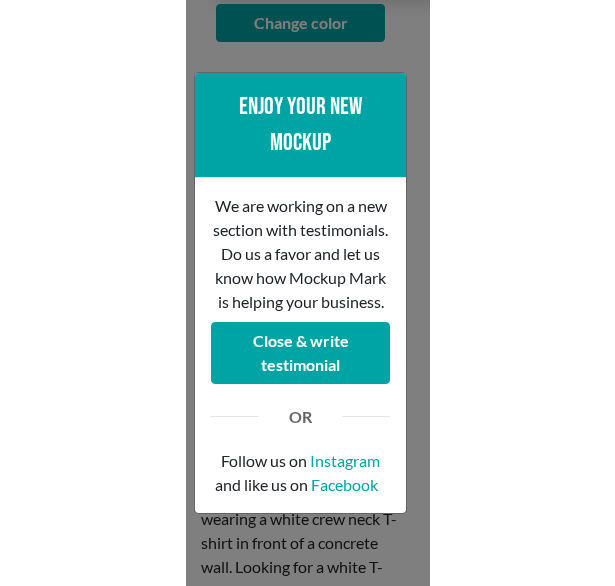 scroll, scrollTop: 1215, scrollLeft: 0, axis: vertical 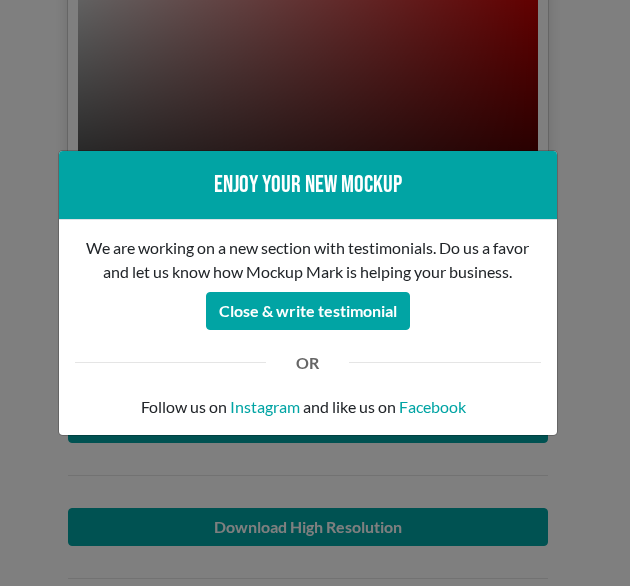 click on "Enjoy your new mockup We are working on a new section with testimonials. Do us a favor and let us know how Mockup Mark is helping your business. Close & write testimonial OR Follow us on   Instagram   and like us on   Facebook" at bounding box center [315, 293] 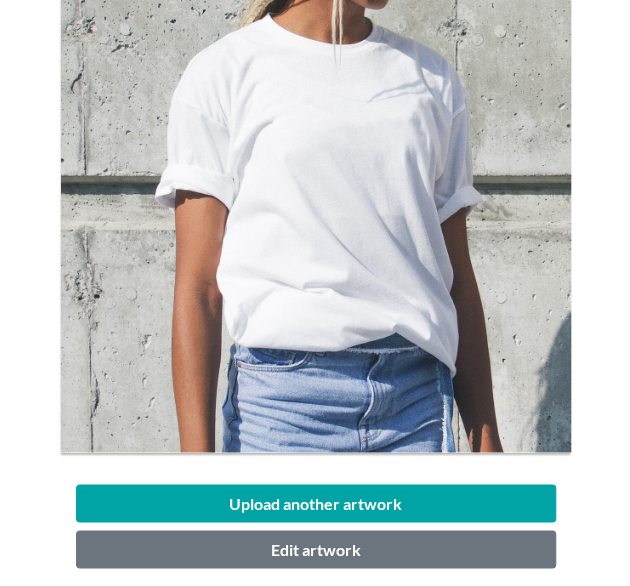 scroll, scrollTop: 410, scrollLeft: 0, axis: vertical 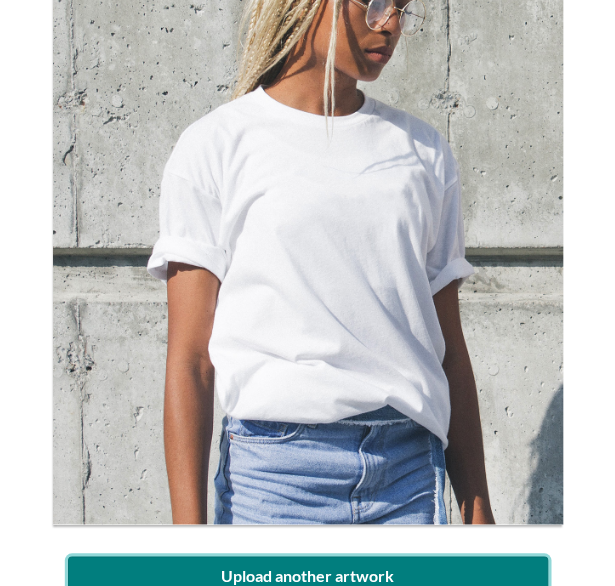 click on "Upload another artwork" at bounding box center (308, 575) 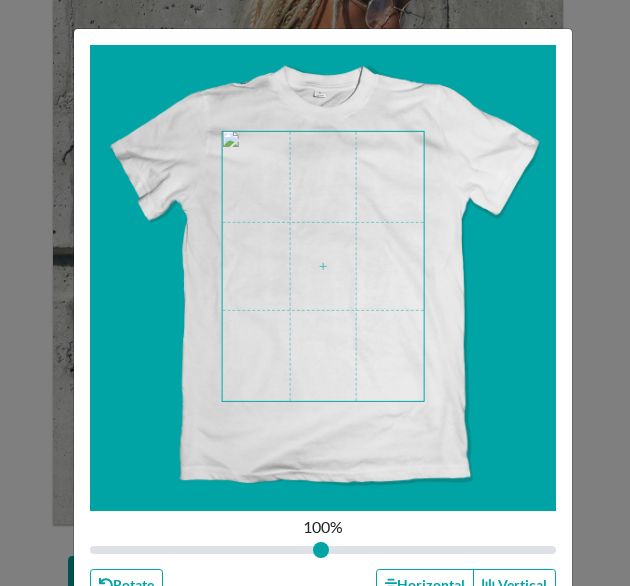 click at bounding box center (323, 266) 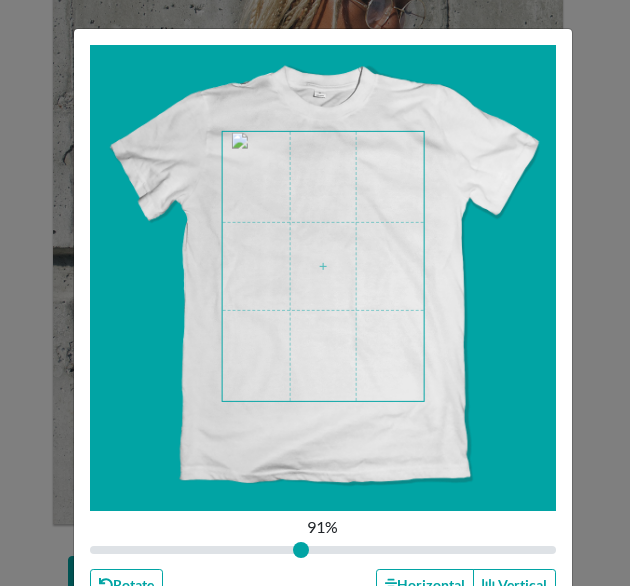 click at bounding box center [323, 266] 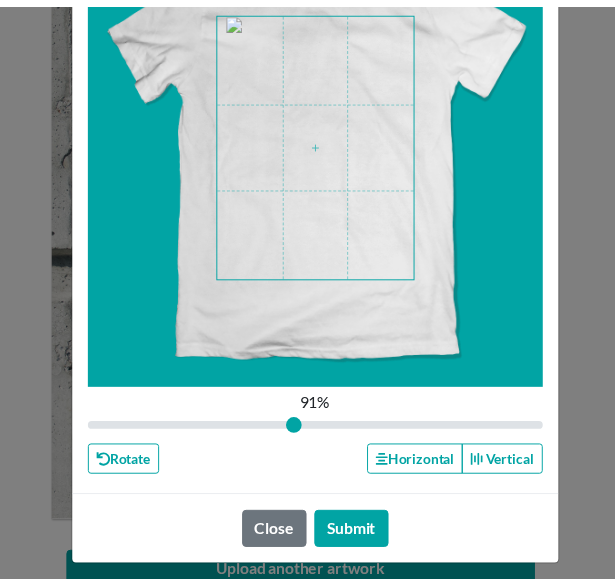 scroll, scrollTop: 132, scrollLeft: 0, axis: vertical 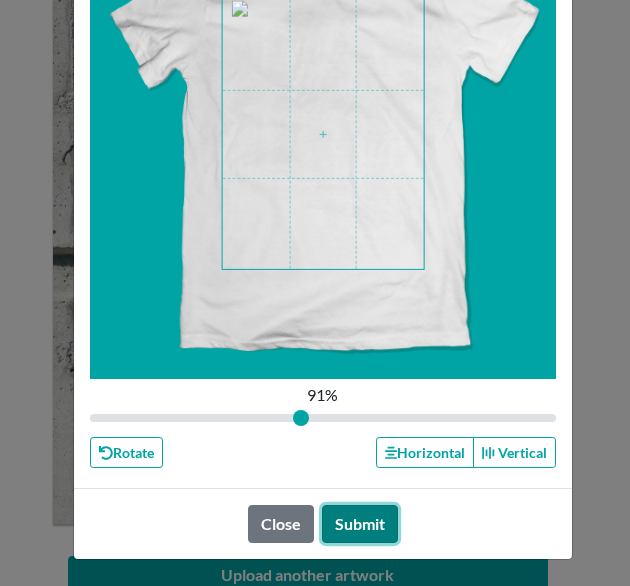 click on "Submit" at bounding box center (360, 524) 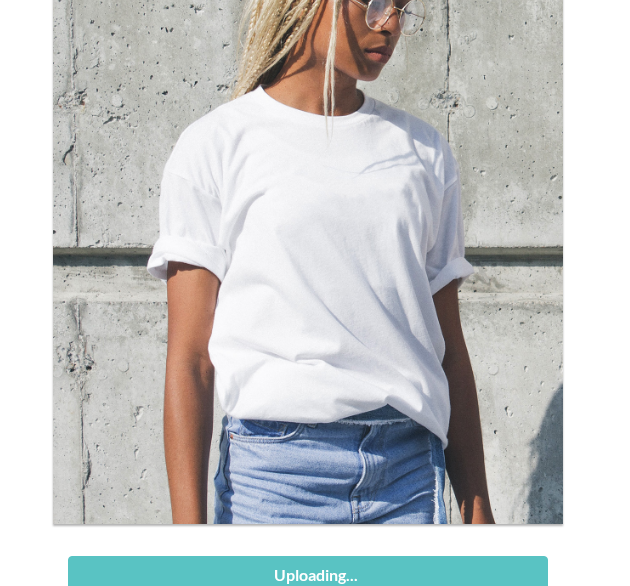type on "0.91" 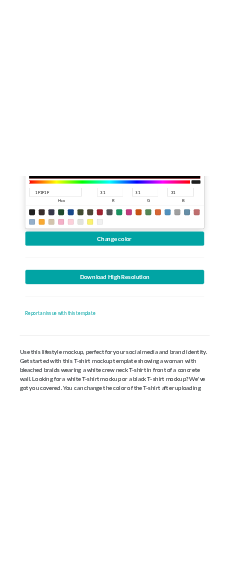 scroll, scrollTop: 1489, scrollLeft: 0, axis: vertical 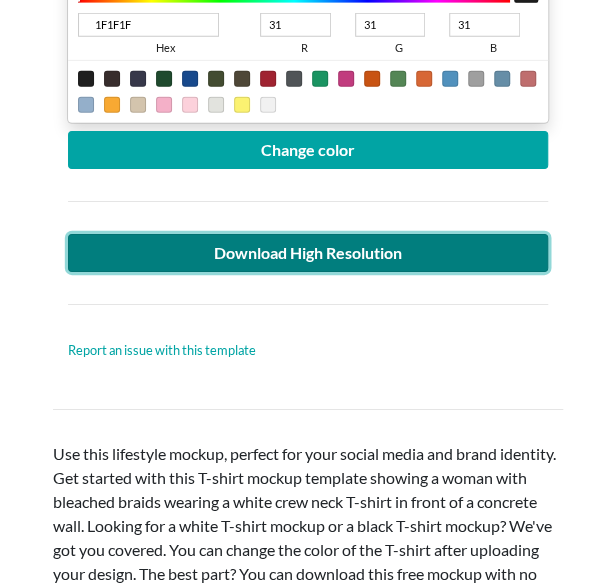 click on "Download High Resolution" at bounding box center [308, 253] 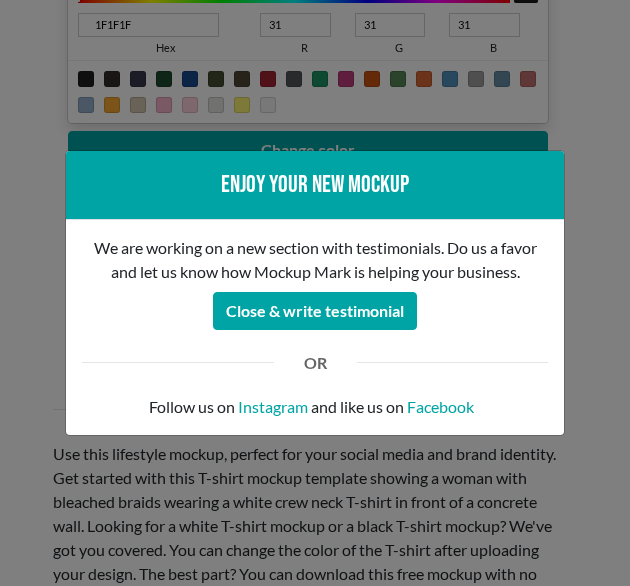 click on "Enjoy your new mockup" at bounding box center [315, 185] 